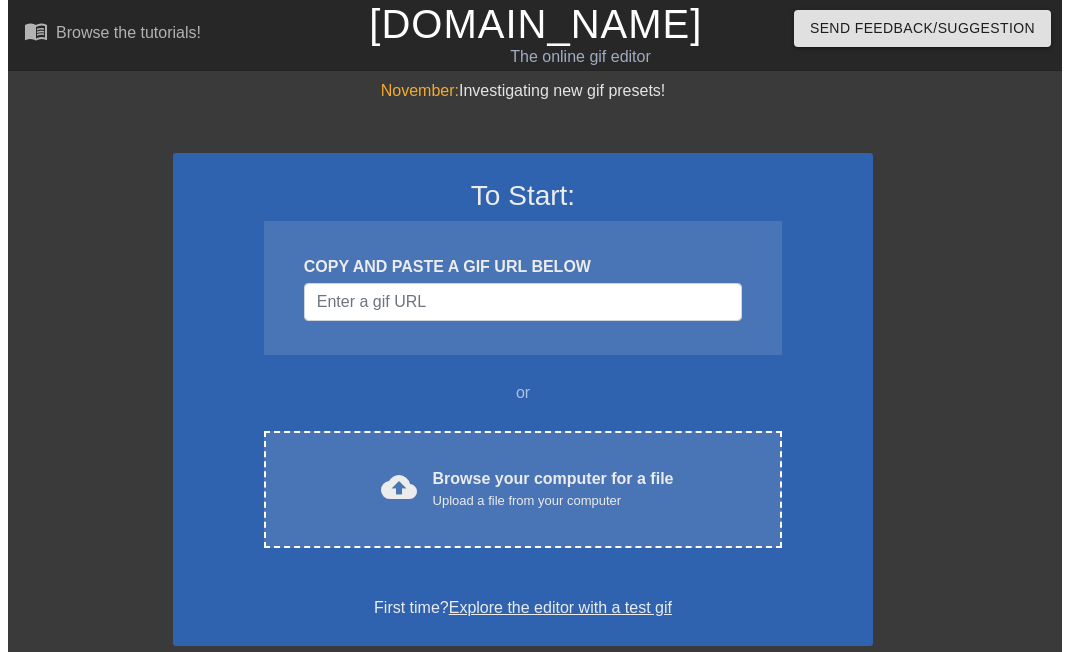 scroll, scrollTop: 0, scrollLeft: 0, axis: both 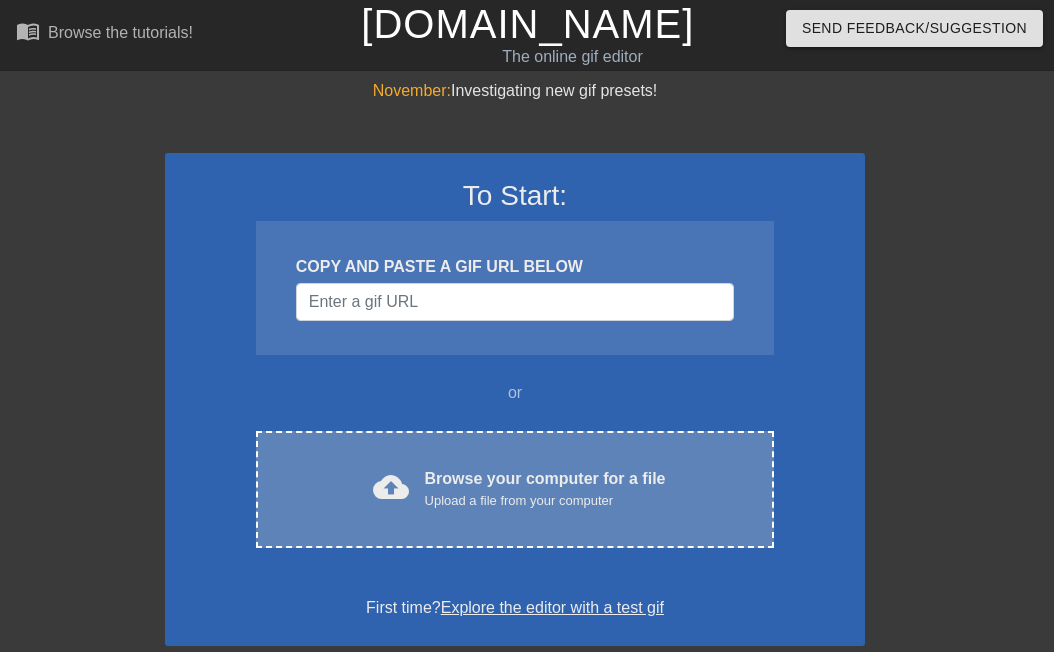 click on "cloud_upload Browse your computer for a file Upload a file from your computer Choose files" at bounding box center (515, 489) 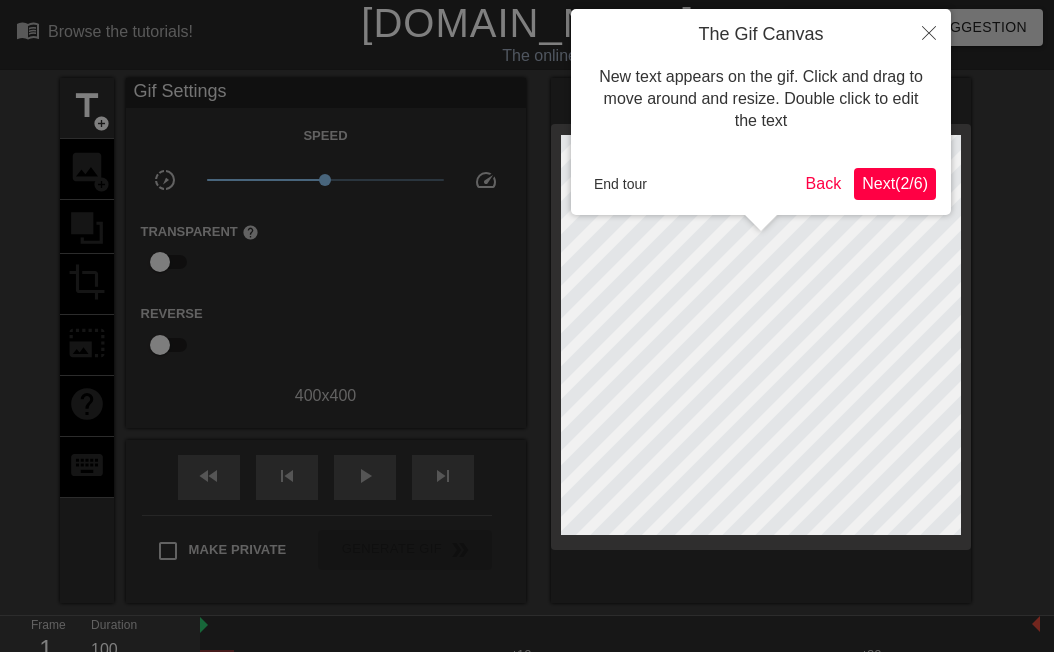 scroll, scrollTop: 49, scrollLeft: 0, axis: vertical 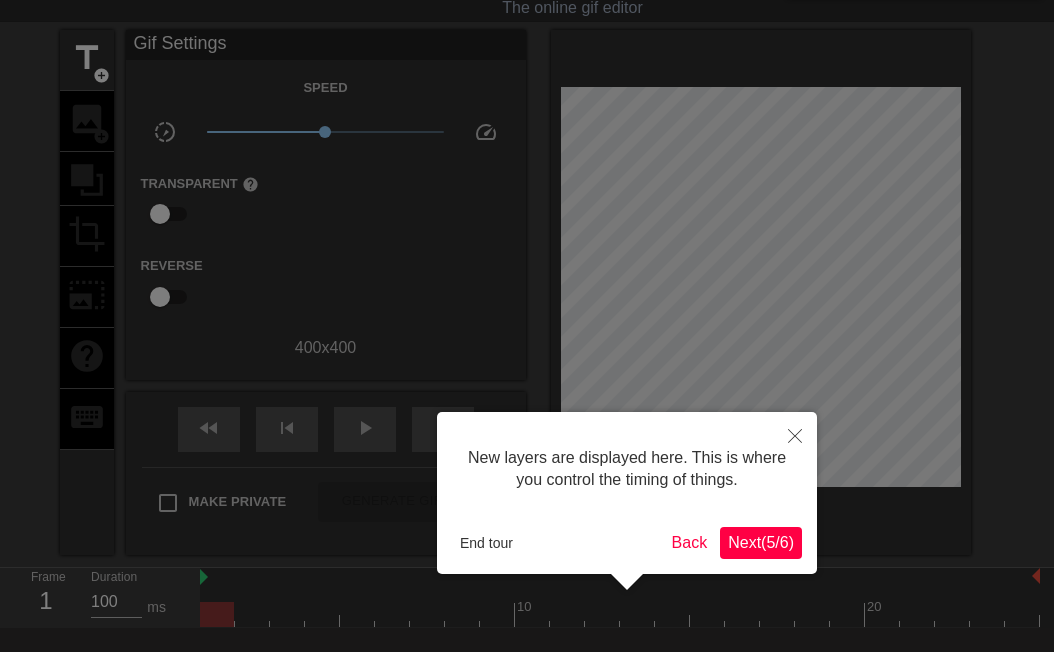 type 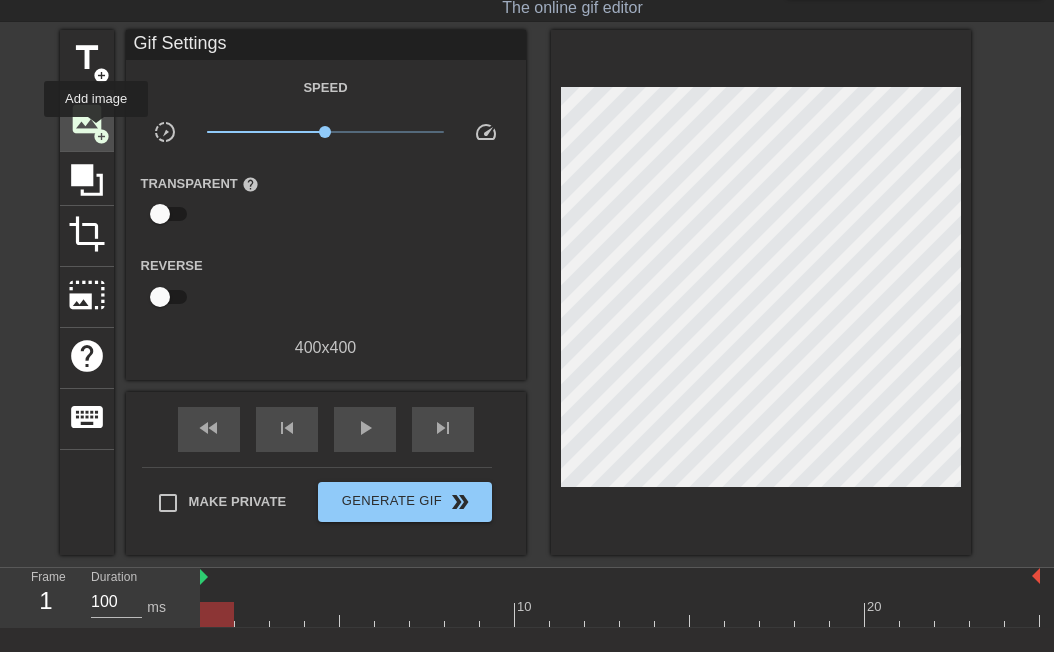 click on "image" at bounding box center [87, 119] 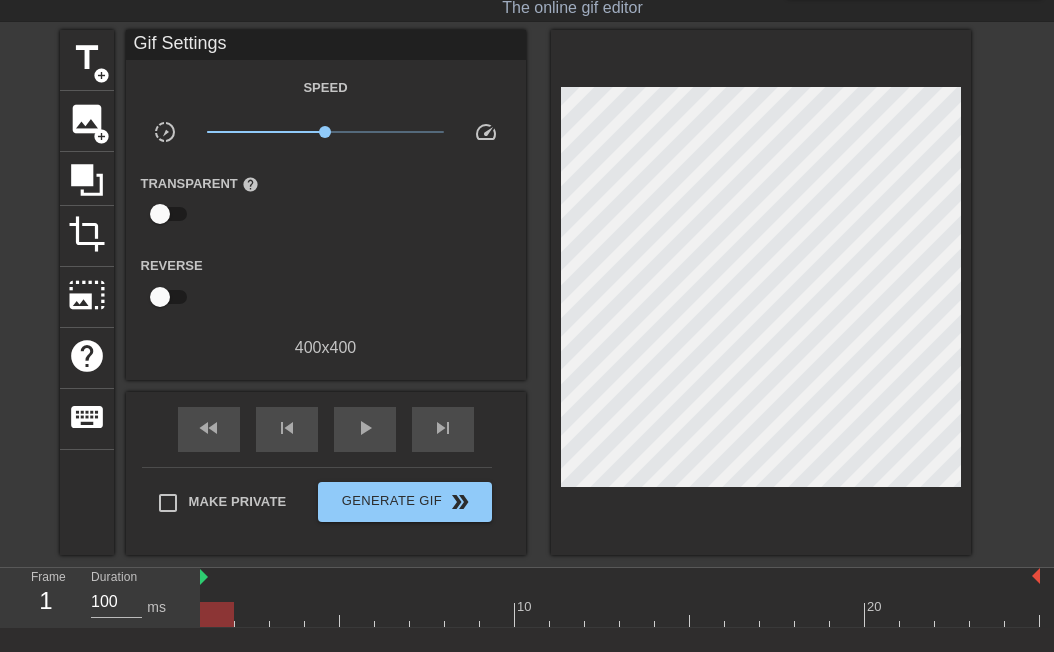 scroll, scrollTop: 0, scrollLeft: 0, axis: both 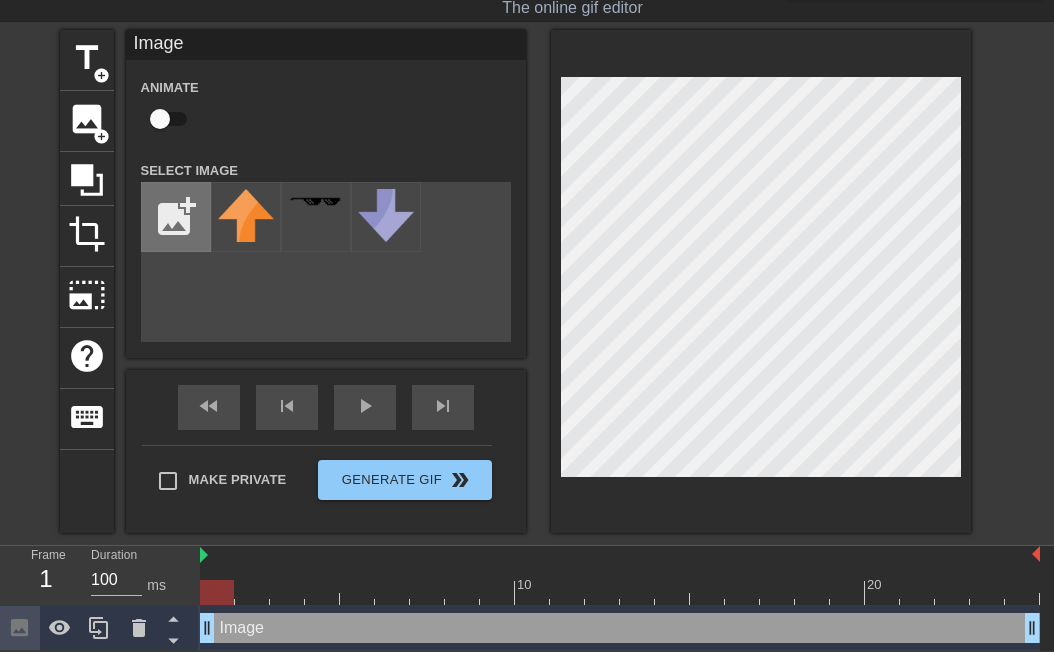 click at bounding box center [176, 217] 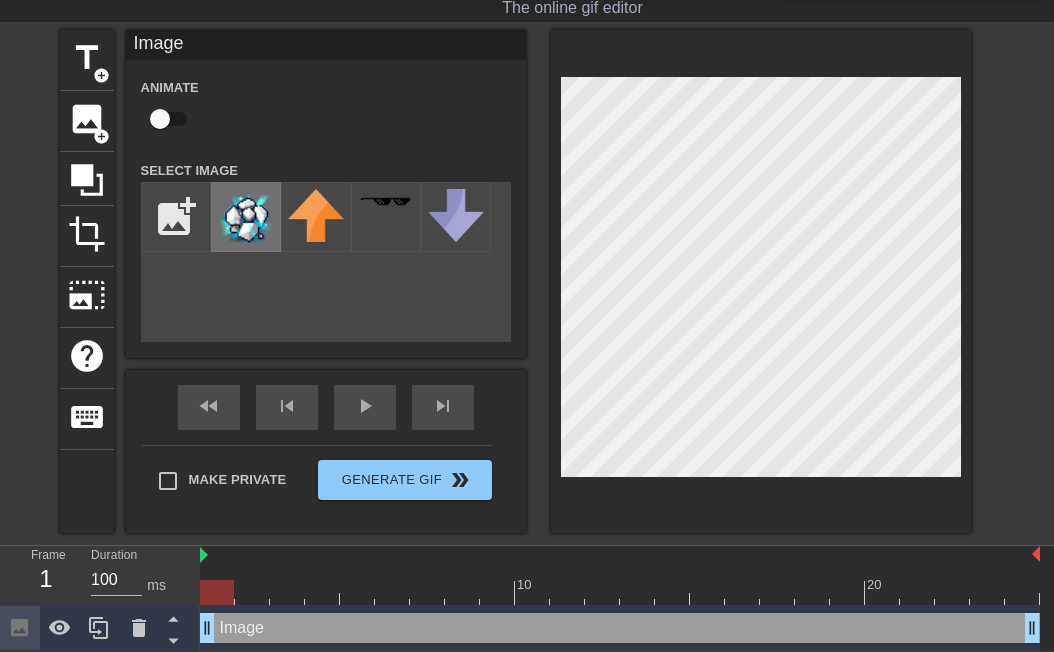 click at bounding box center (246, 217) 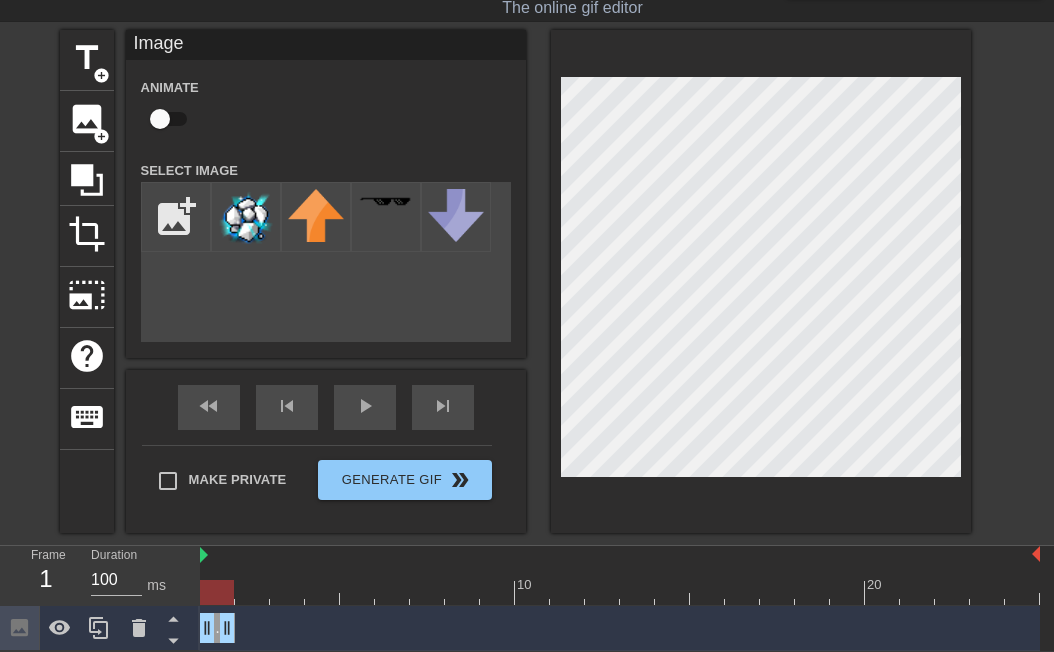 drag, startPoint x: 1034, startPoint y: 630, endPoint x: 208, endPoint y: 626, distance: 826.0097 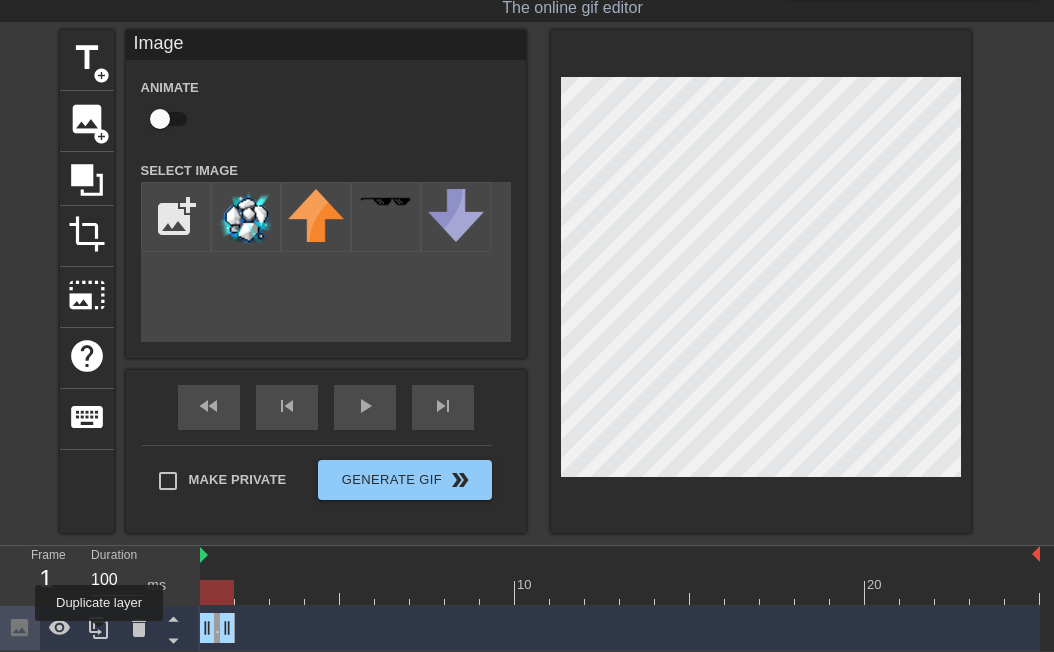 drag, startPoint x: 99, startPoint y: 635, endPoint x: 127, endPoint y: 623, distance: 30.463093 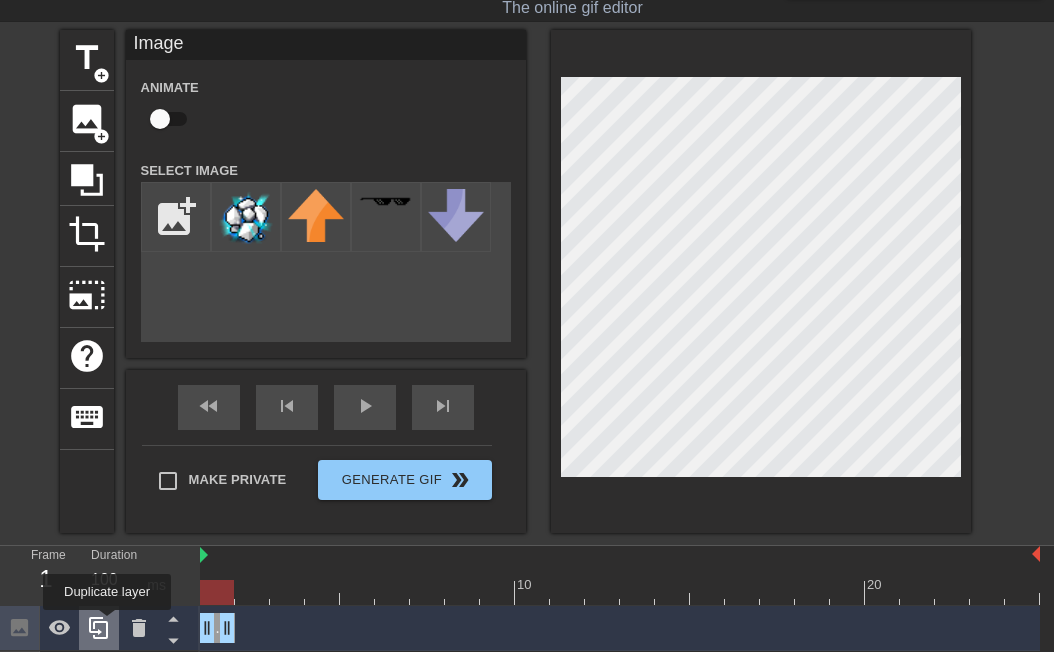 click 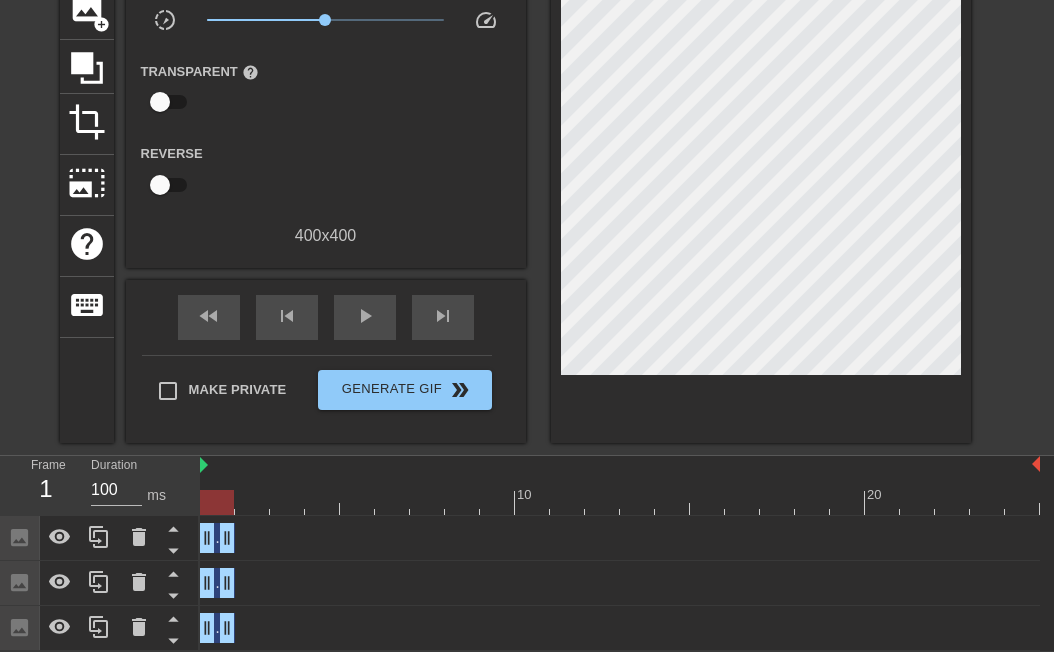 scroll, scrollTop: 162, scrollLeft: 0, axis: vertical 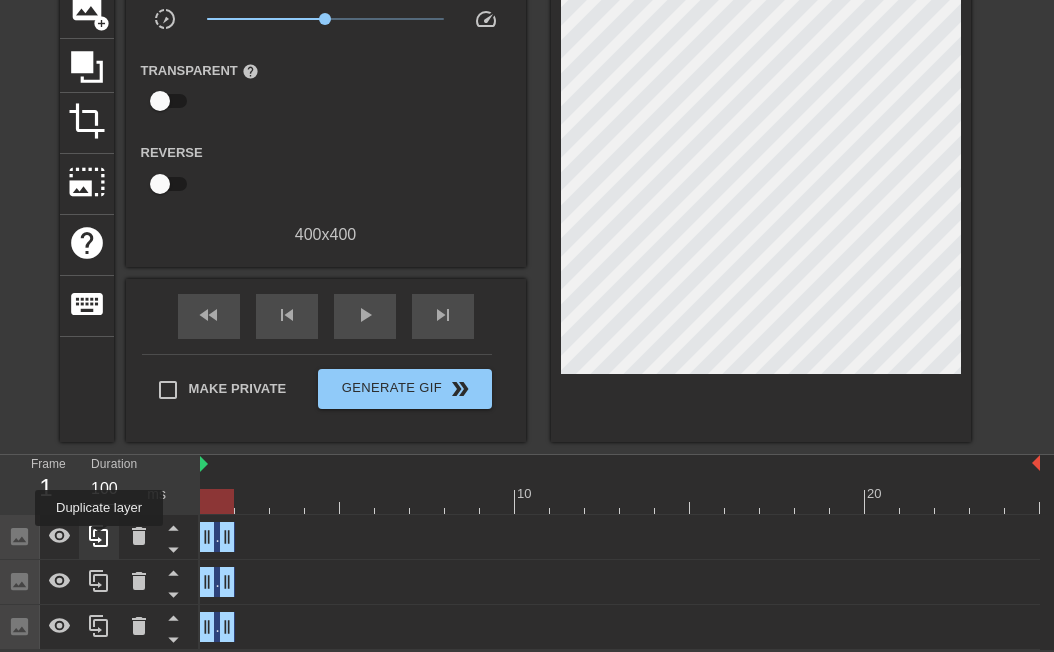 click 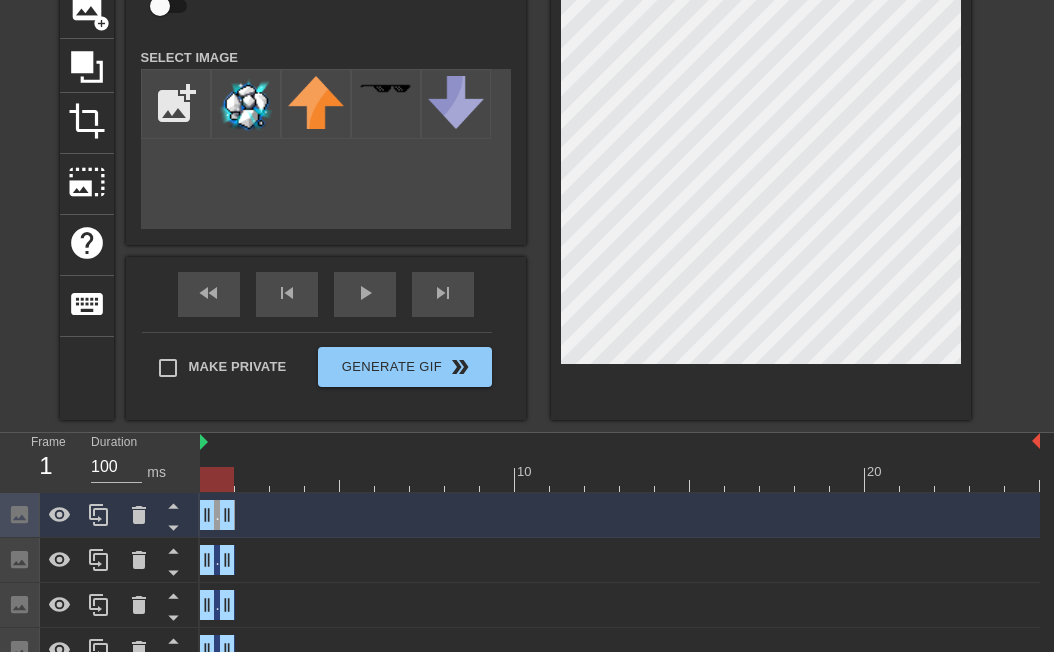 drag, startPoint x: 231, startPoint y: 520, endPoint x: 255, endPoint y: 517, distance: 24.186773 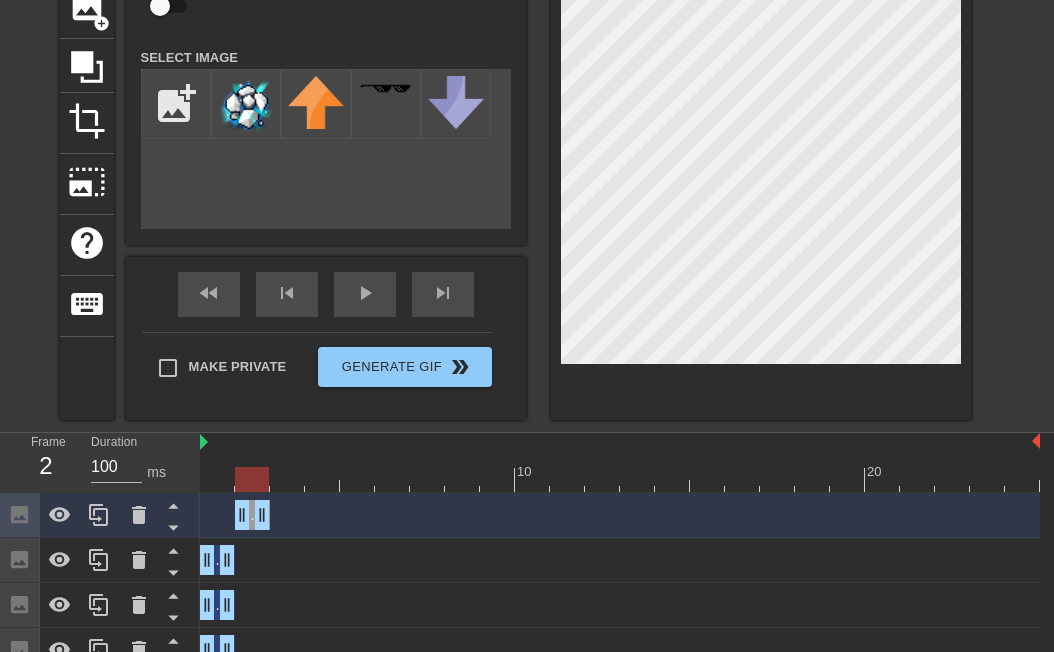 drag, startPoint x: 207, startPoint y: 520, endPoint x: 253, endPoint y: 520, distance: 46 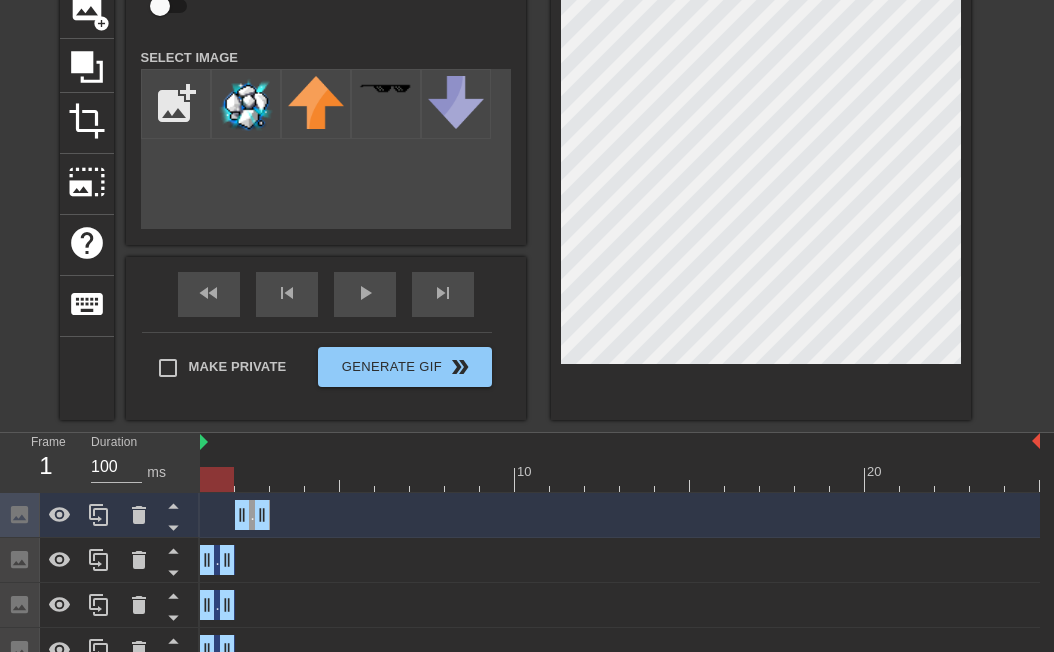 drag, startPoint x: 242, startPoint y: 470, endPoint x: 222, endPoint y: 491, distance: 29 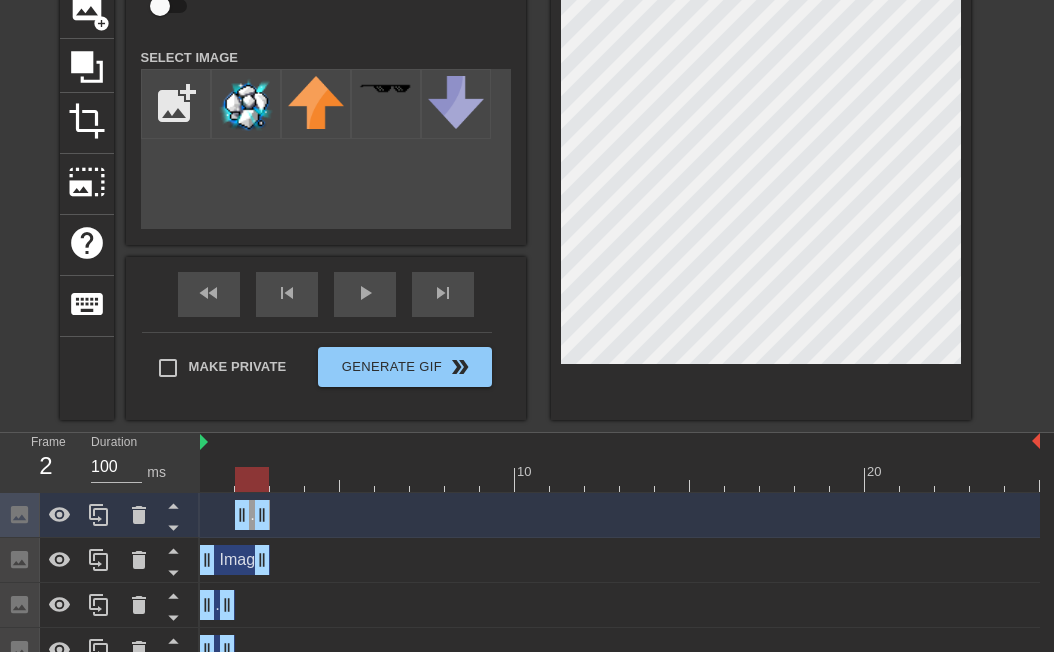 drag, startPoint x: 232, startPoint y: 567, endPoint x: 250, endPoint y: 567, distance: 18 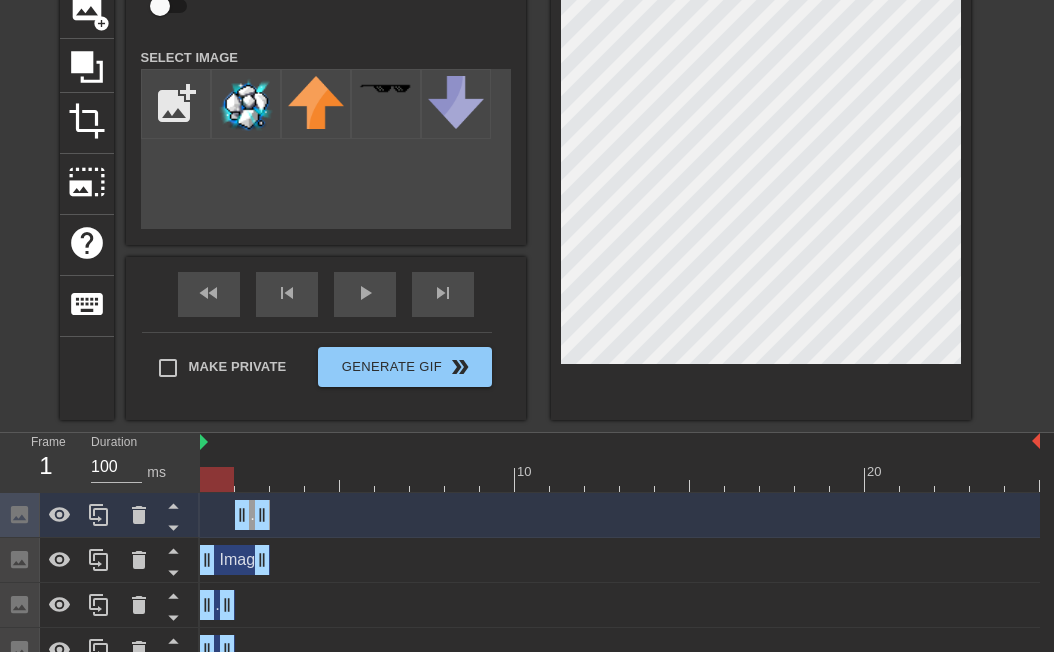 drag, startPoint x: 229, startPoint y: 604, endPoint x: 250, endPoint y: 605, distance: 21.023796 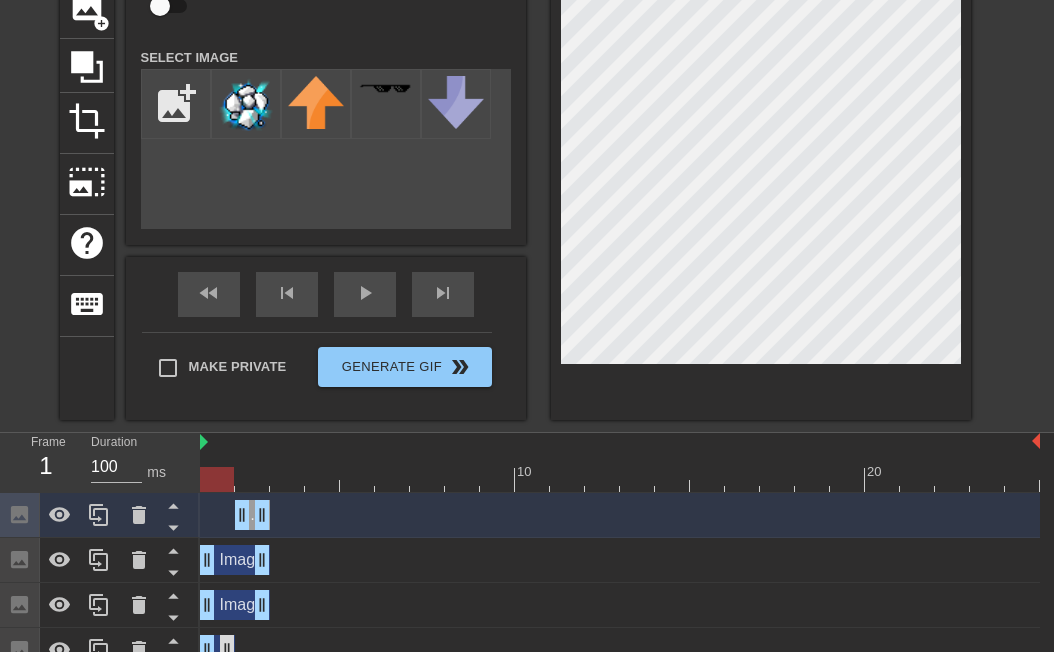drag, startPoint x: 229, startPoint y: 649, endPoint x: 263, endPoint y: 648, distance: 34.0147 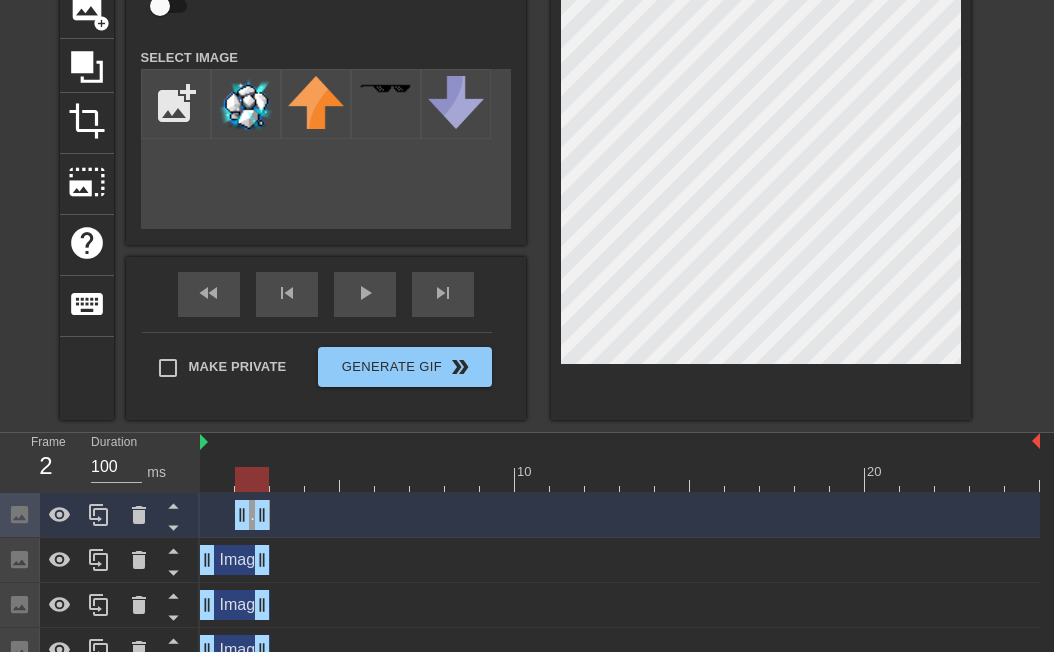 drag, startPoint x: 255, startPoint y: 519, endPoint x: 289, endPoint y: 518, distance: 34.0147 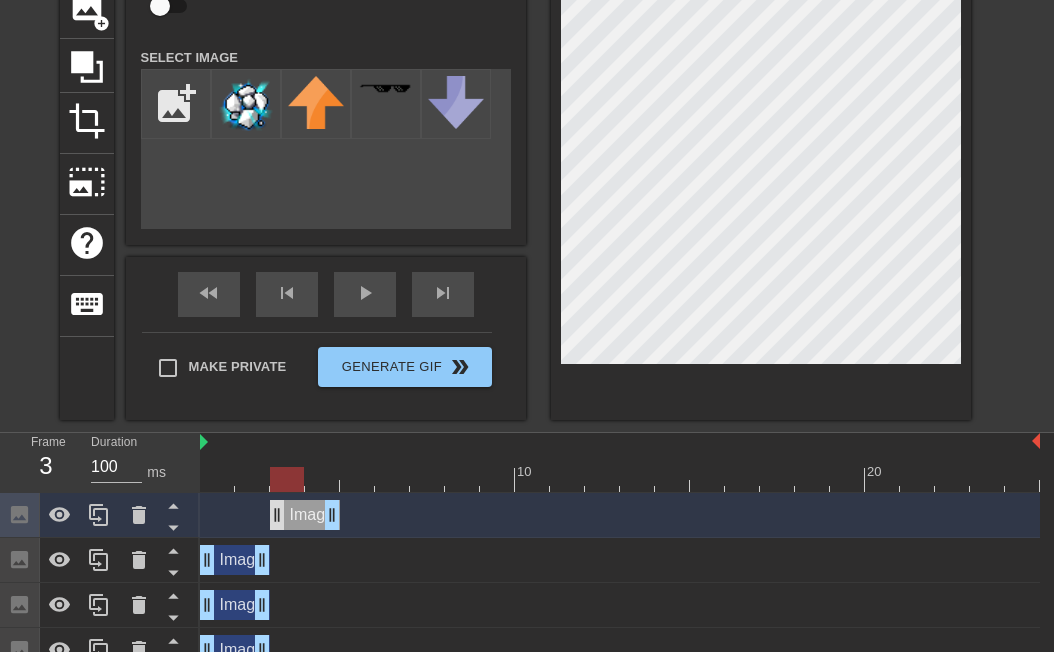 drag, startPoint x: 252, startPoint y: 522, endPoint x: 275, endPoint y: 522, distance: 23 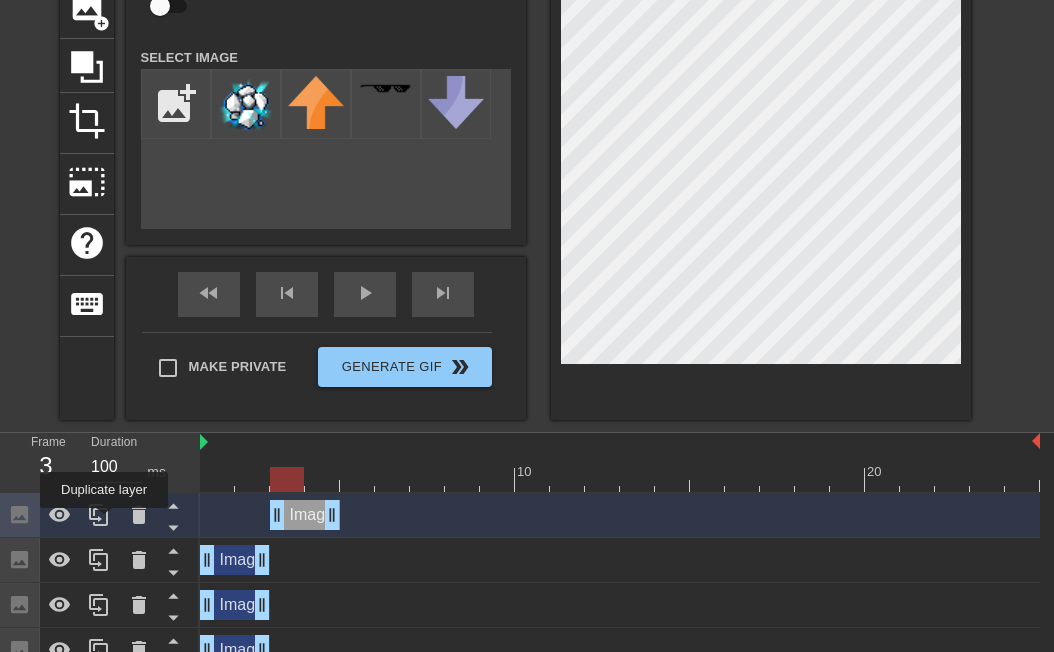 click 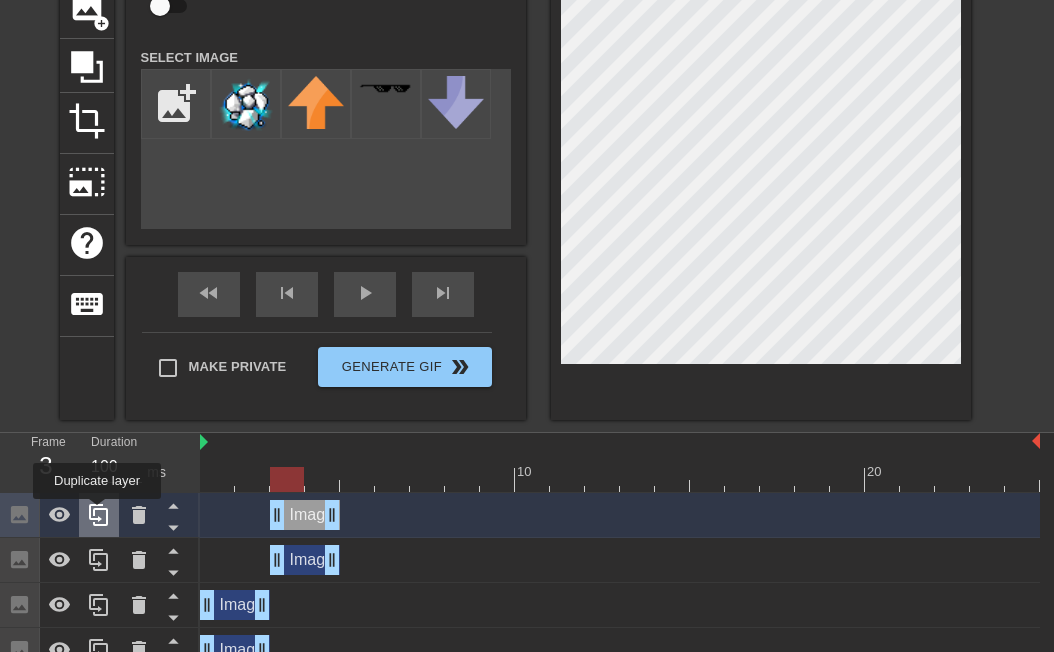 click 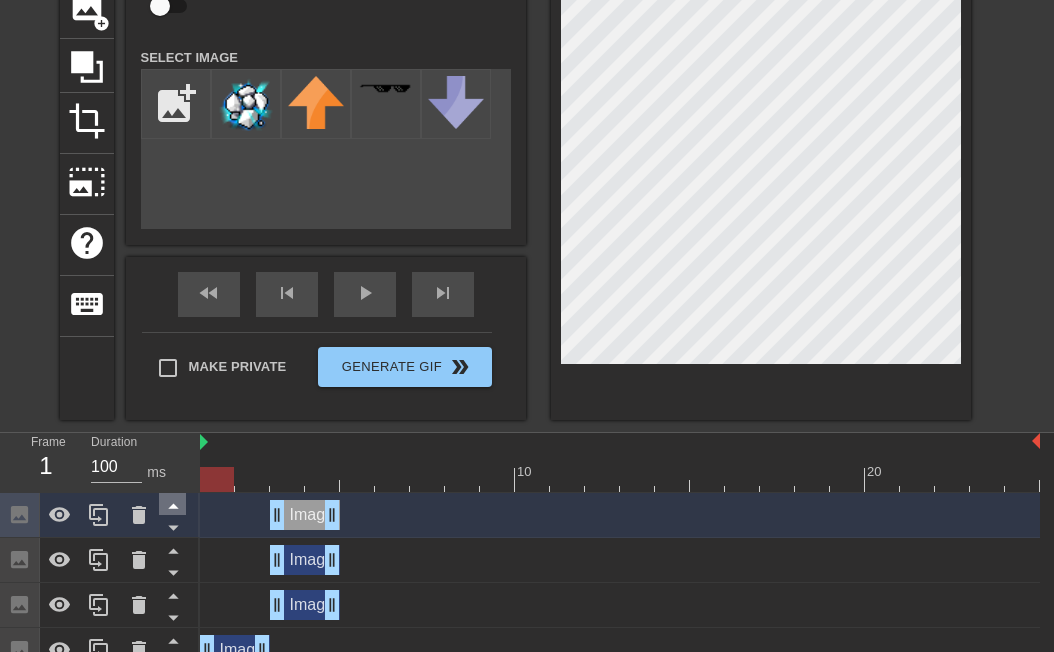 drag, startPoint x: 283, startPoint y: 483, endPoint x: 159, endPoint y: 500, distance: 125.1599 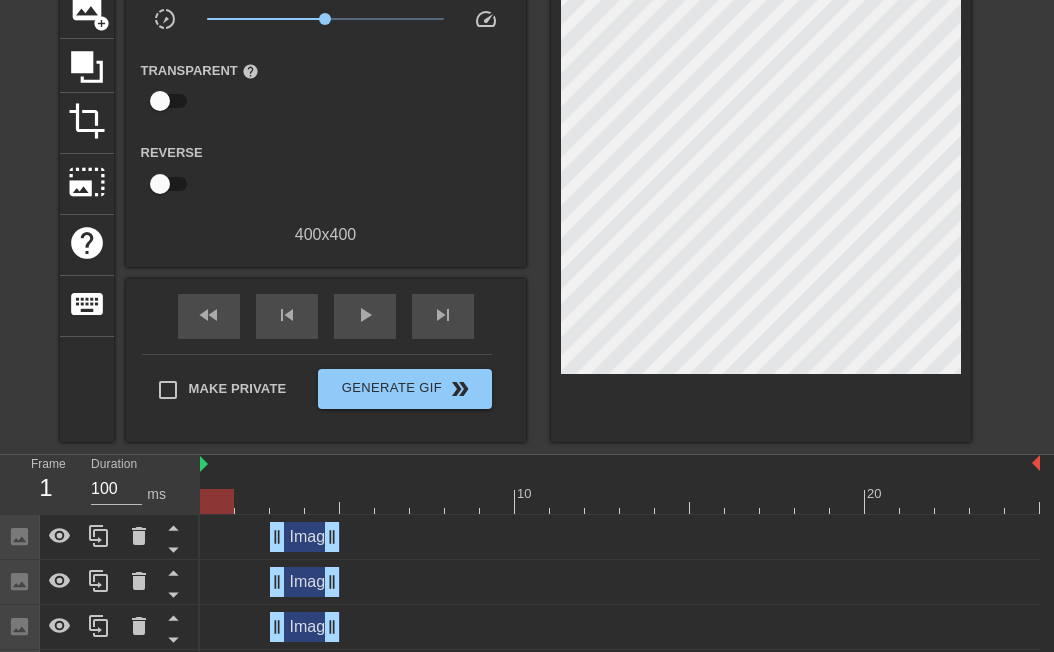 click on "menu_book Browse the tutorials! [DOMAIN_NAME] The online gif editor Send Feedback/Suggestion title add_circle image add_circle crop photo_size_select_large help keyboard Gif Settings Speed slow_motion_video x1.00 speed Transparent help Reverse 400  x  400 fast_rewind skip_previous play_arrow skip_next Make Private Generate Gif double_arrow     Frame 1 Duration 100 ms                                       10                                         20                     Image drag_handle drag_handle   Image drag_handle drag_handle   Image drag_handle drag_handle   Image drag_handle drag_handle   Image drag_handle drag_handle   Image drag_handle drag_handle You can return back to the editor if you want to change anything after generation" at bounding box center [527, 311] 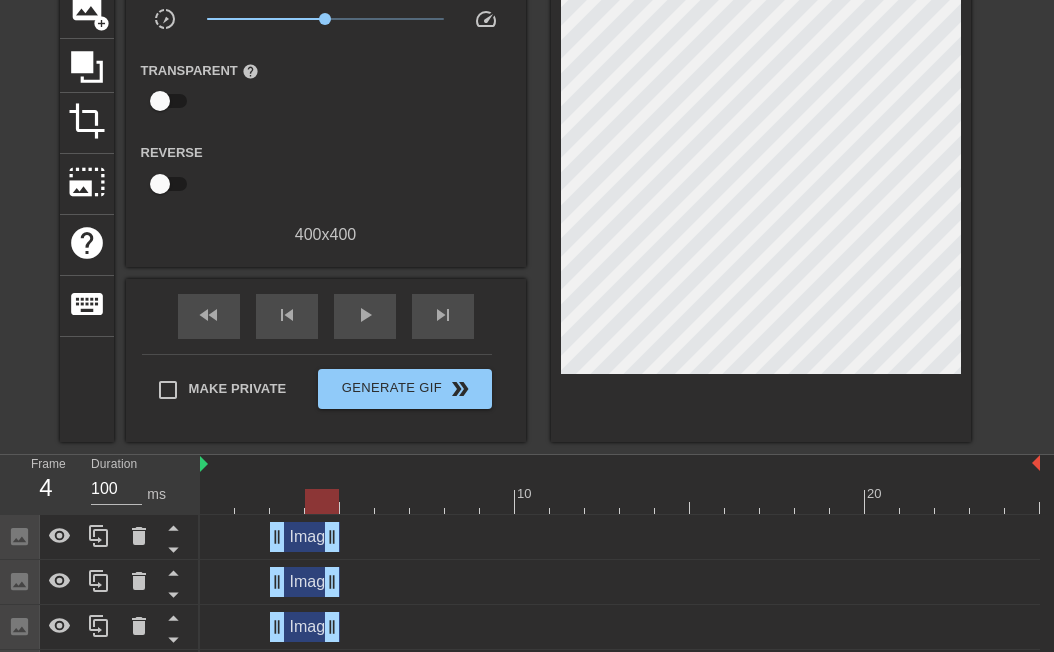 drag, startPoint x: 213, startPoint y: 503, endPoint x: 327, endPoint y: 506, distance: 114.03947 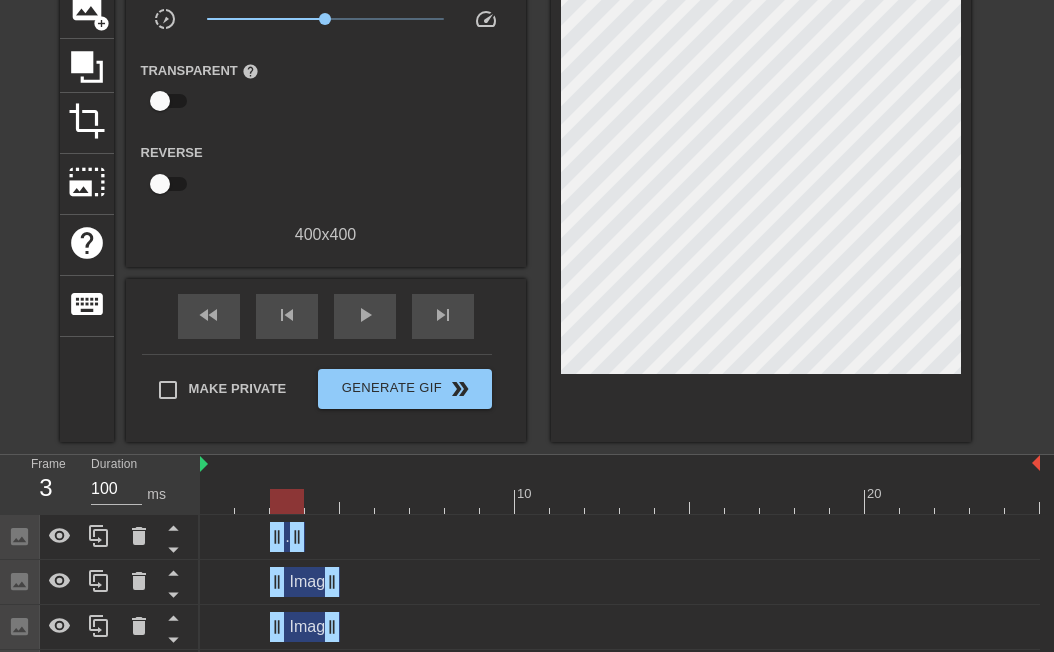 drag, startPoint x: 337, startPoint y: 543, endPoint x: 307, endPoint y: 543, distance: 30 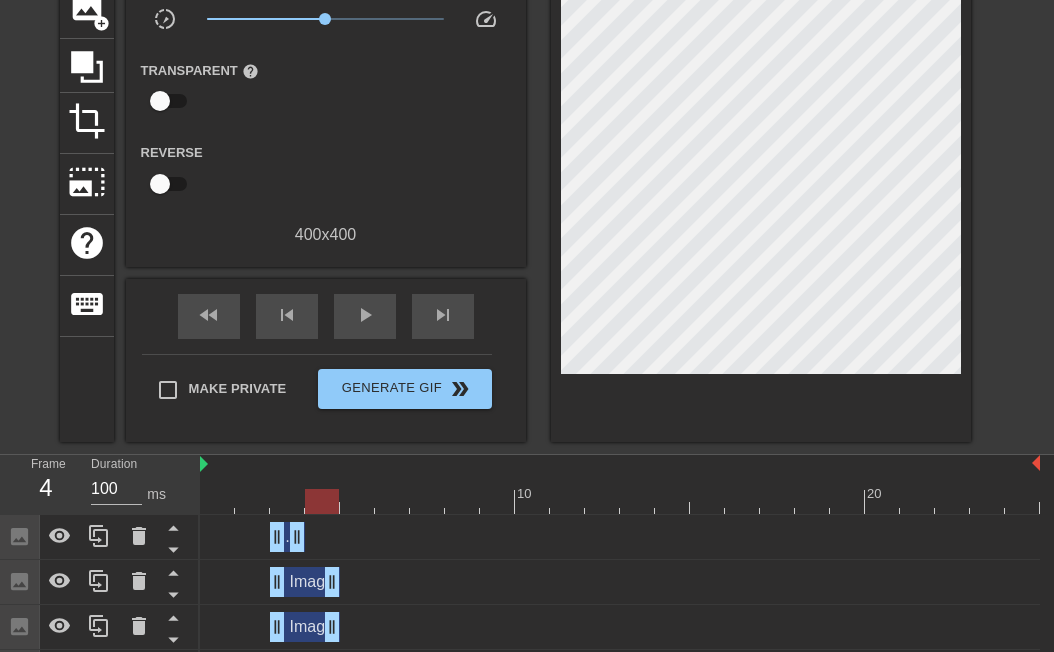 drag, startPoint x: 333, startPoint y: 577, endPoint x: 306, endPoint y: 580, distance: 27.166155 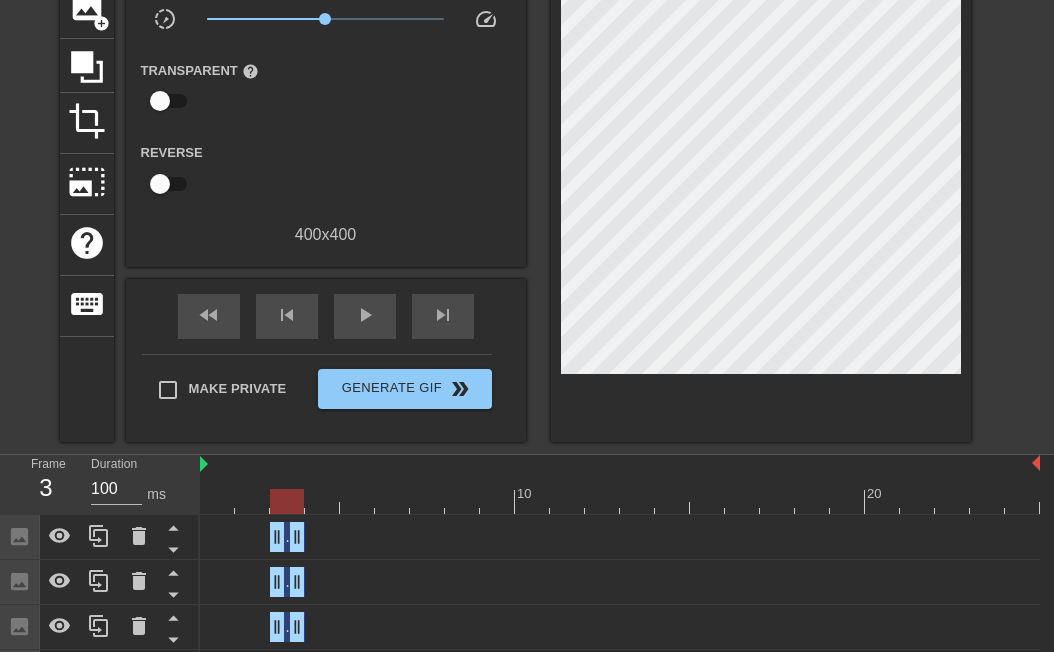 drag, startPoint x: 331, startPoint y: 636, endPoint x: 288, endPoint y: 635, distance: 43.011627 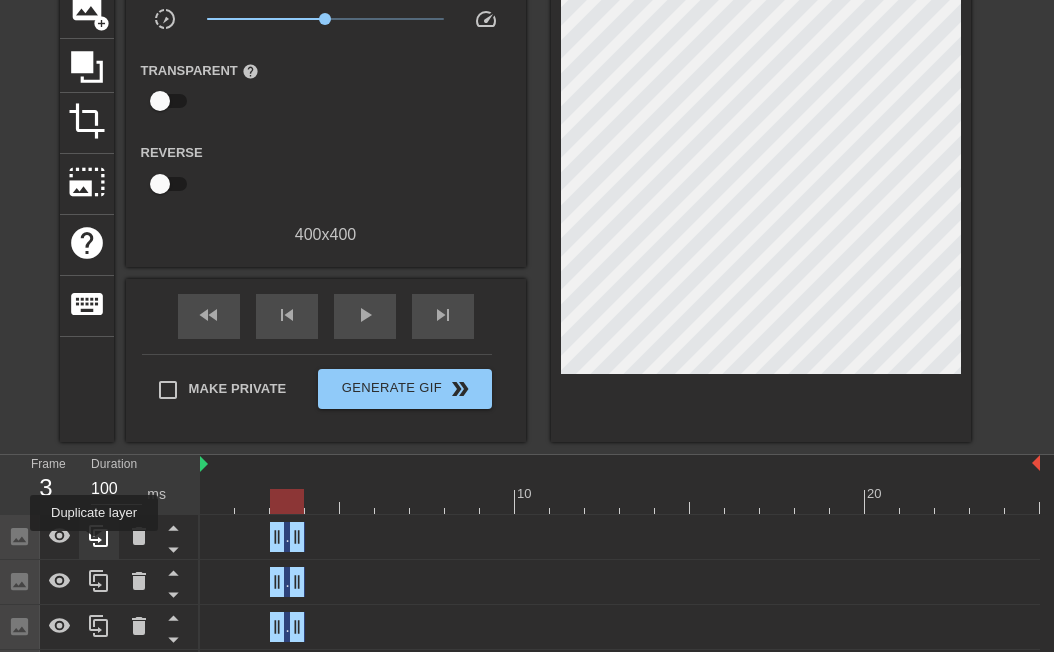 click 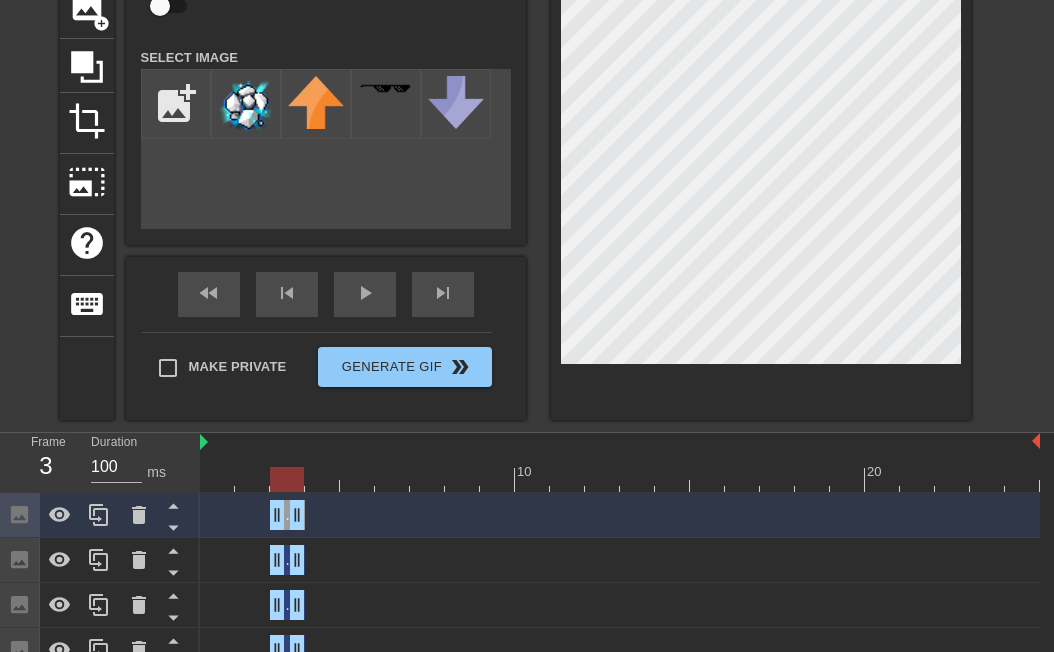 drag, startPoint x: 302, startPoint y: 513, endPoint x: 332, endPoint y: 513, distance: 30 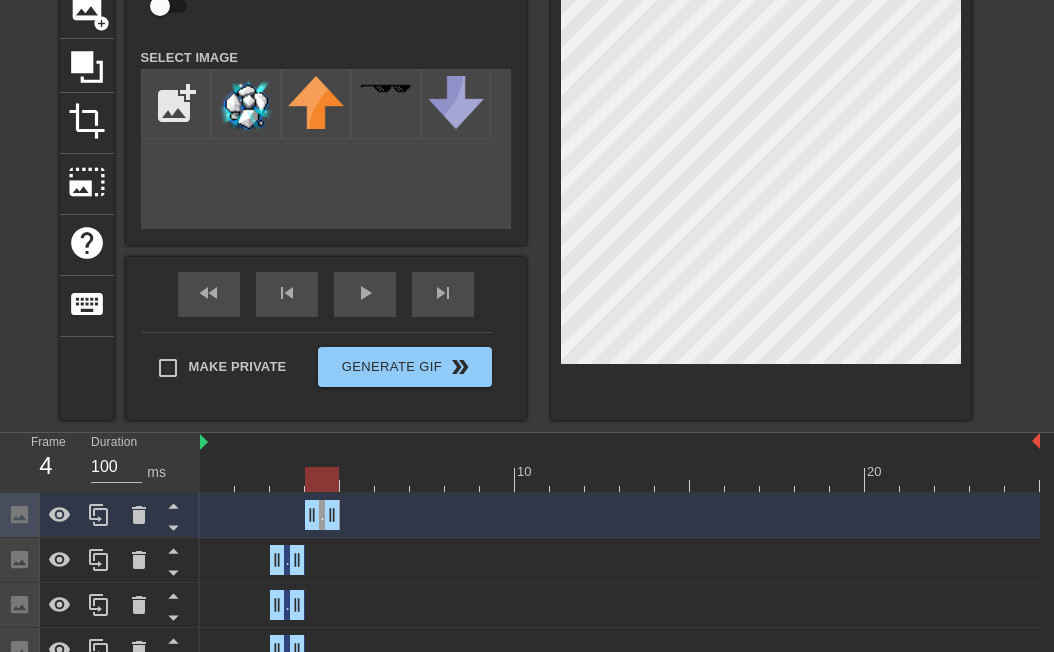 drag, startPoint x: 276, startPoint y: 516, endPoint x: 310, endPoint y: 520, distance: 34.234486 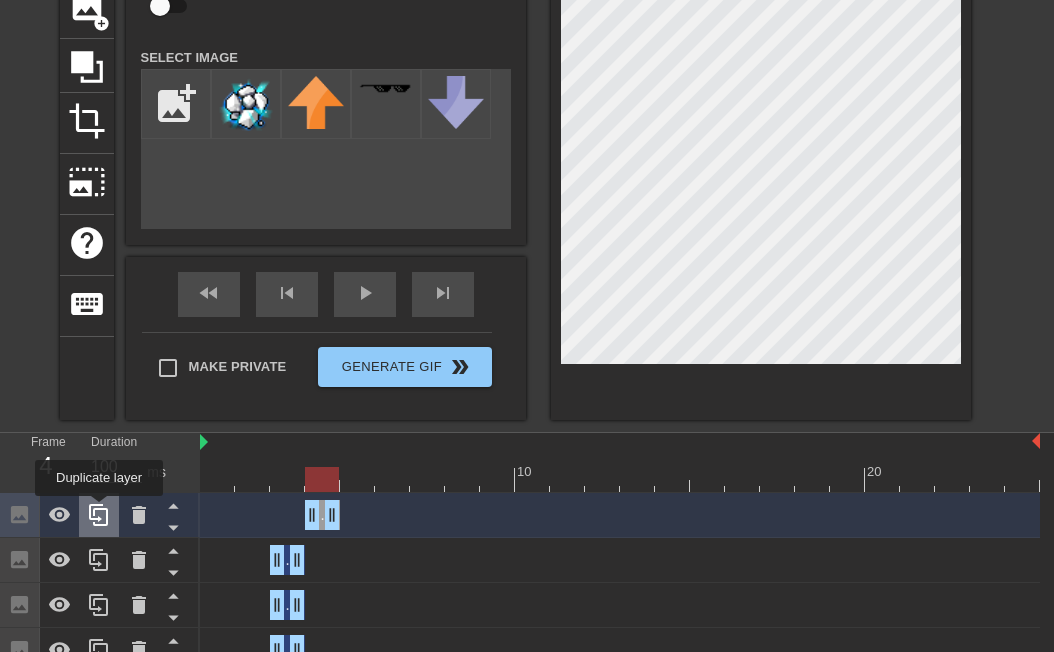 click 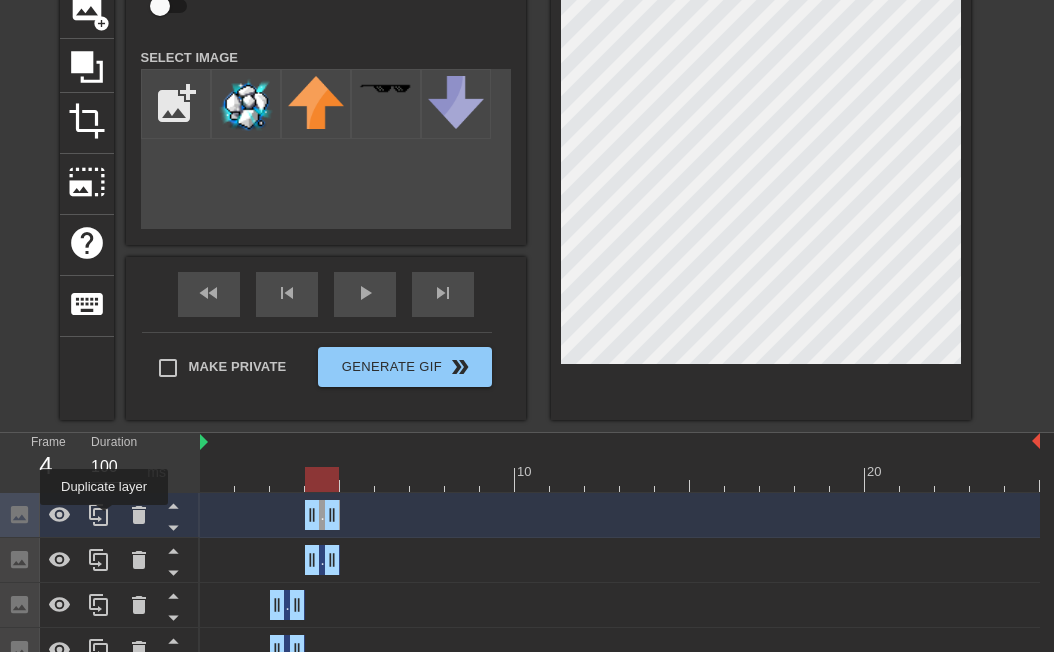 drag, startPoint x: 104, startPoint y: 519, endPoint x: 270, endPoint y: 459, distance: 176.51062 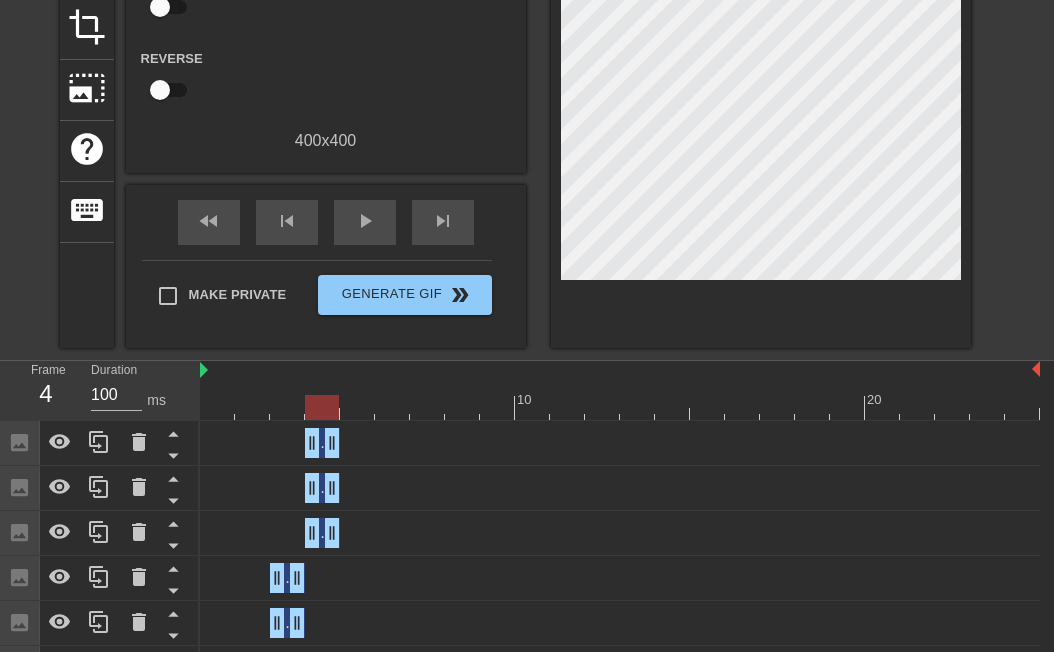 scroll, scrollTop: 232, scrollLeft: 0, axis: vertical 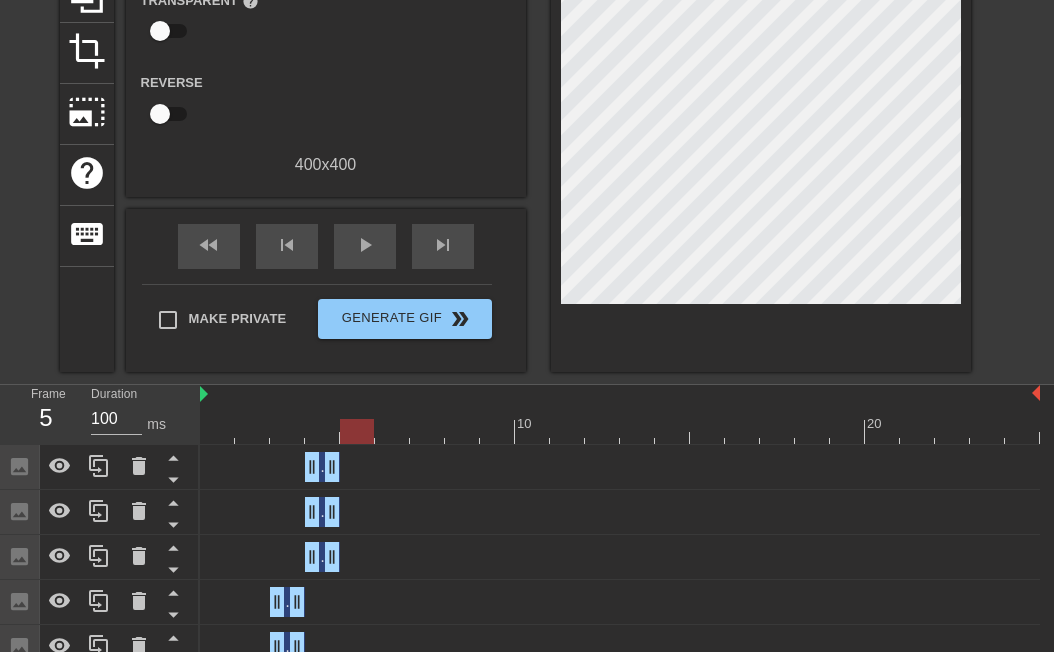 drag, startPoint x: 321, startPoint y: 430, endPoint x: 399, endPoint y: 441, distance: 78.77182 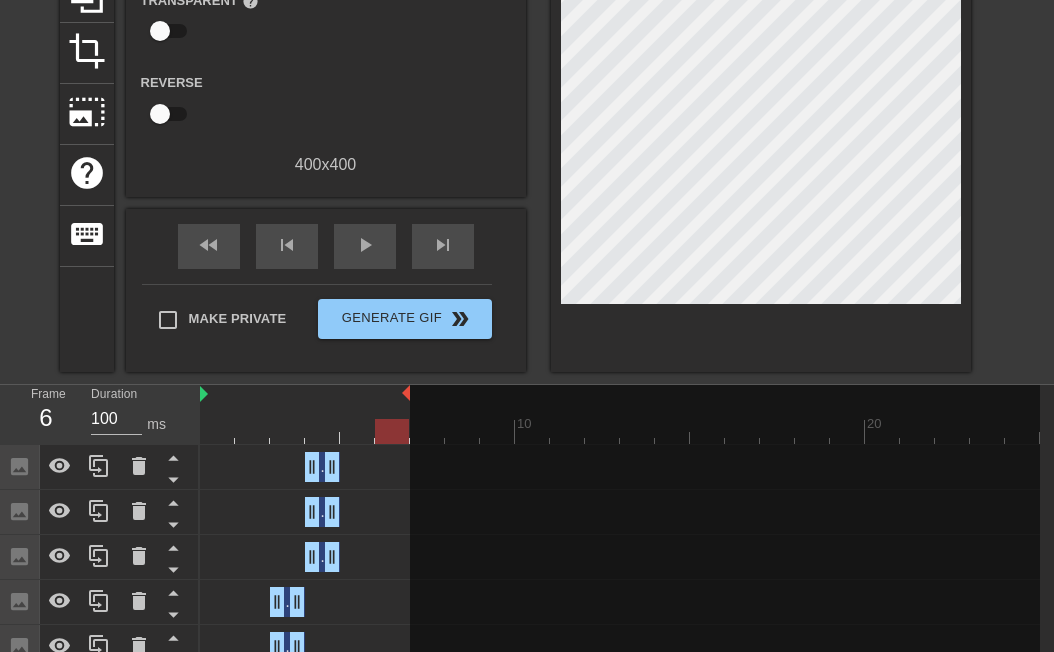 drag, startPoint x: 1041, startPoint y: 394, endPoint x: 417, endPoint y: 424, distance: 624.72076 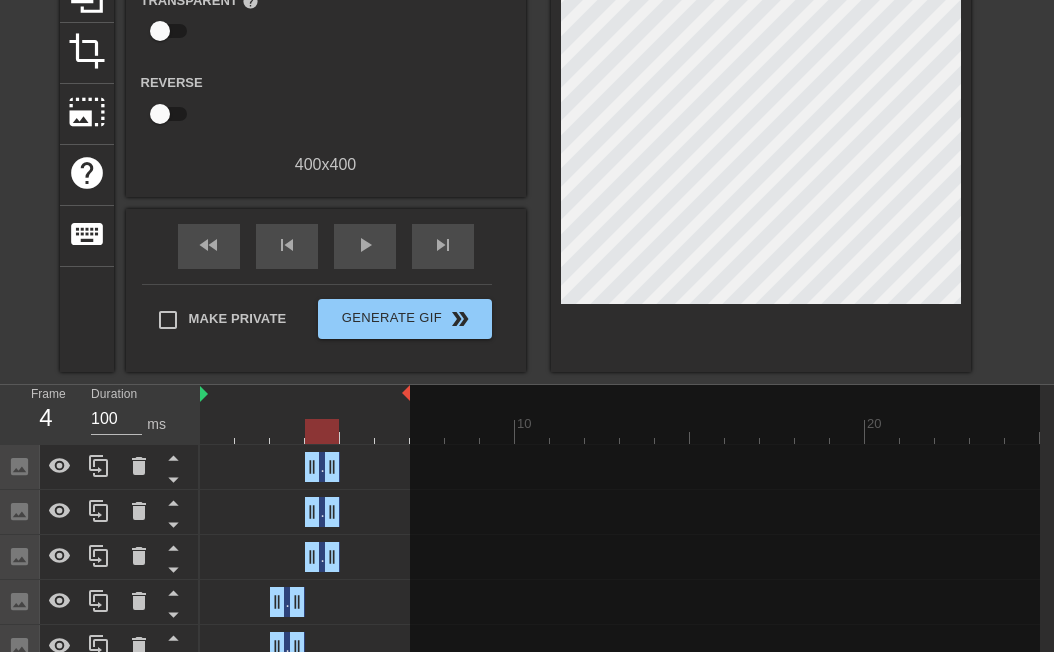 drag, startPoint x: 381, startPoint y: 430, endPoint x: 315, endPoint y: 438, distance: 66.48308 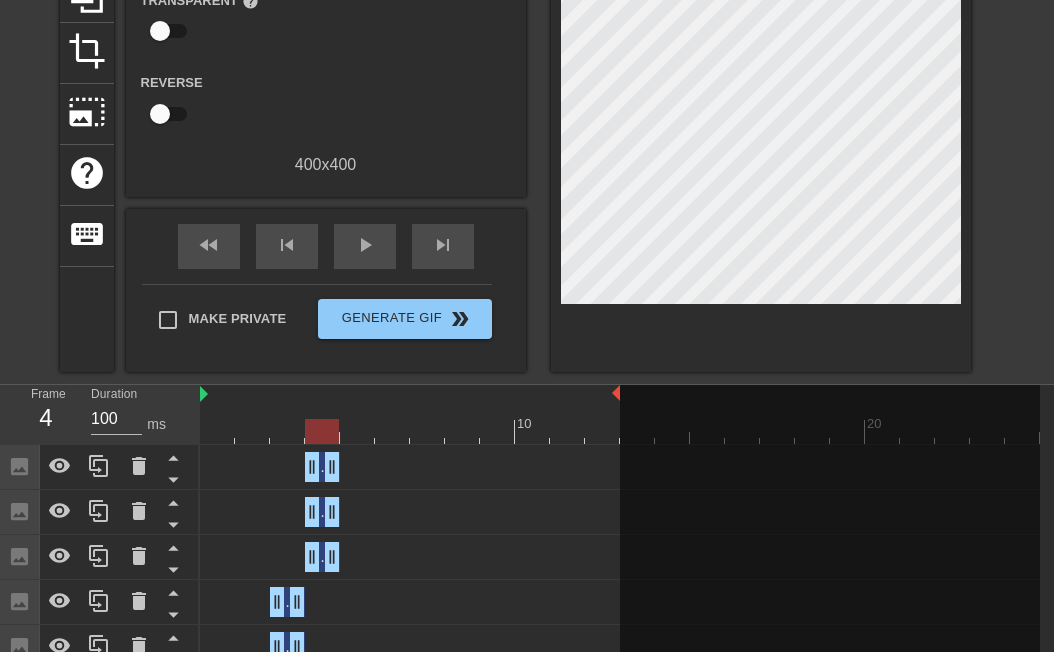 drag, startPoint x: 408, startPoint y: 395, endPoint x: 614, endPoint y: 393, distance: 206.0097 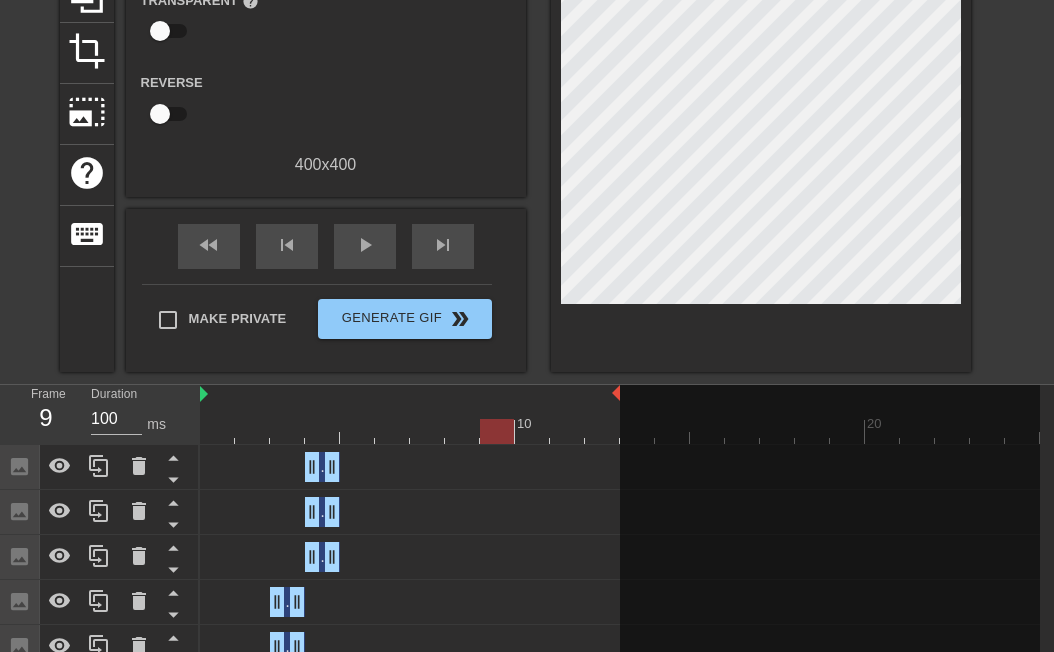 drag, startPoint x: 324, startPoint y: 432, endPoint x: 499, endPoint y: 434, distance: 175.01143 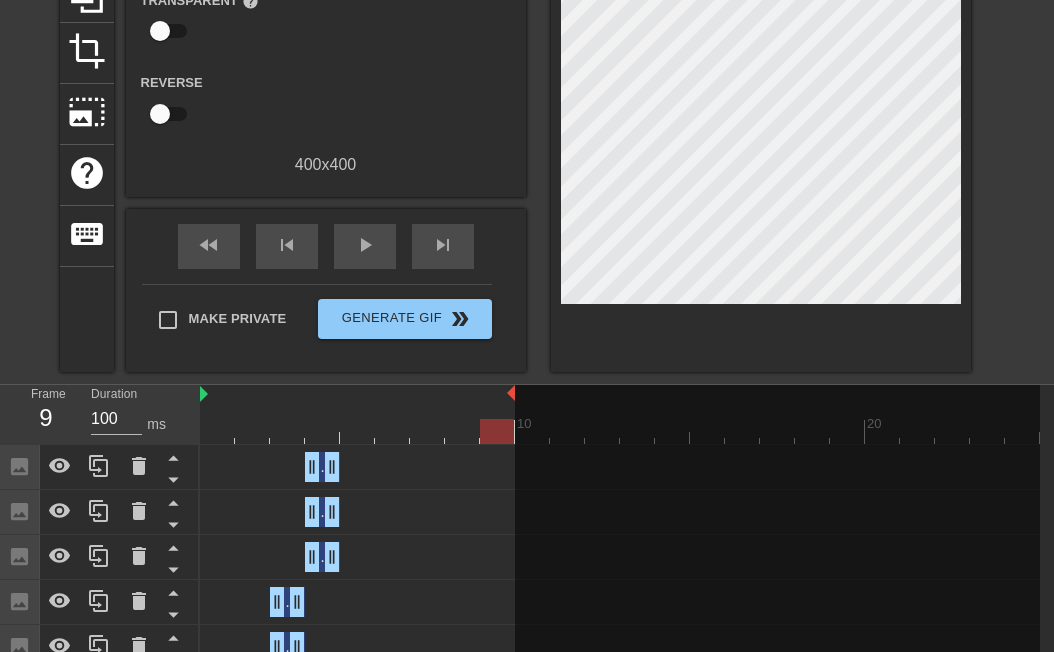 drag, startPoint x: 619, startPoint y: 391, endPoint x: 521, endPoint y: 409, distance: 99.63935 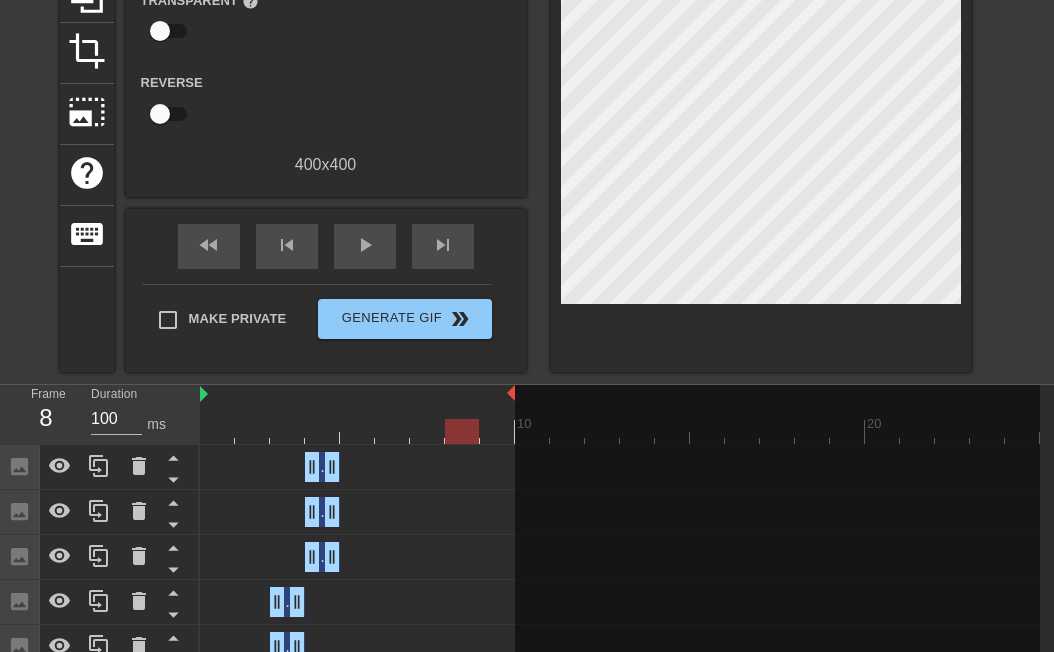 drag, startPoint x: 487, startPoint y: 428, endPoint x: 459, endPoint y: 430, distance: 28.071337 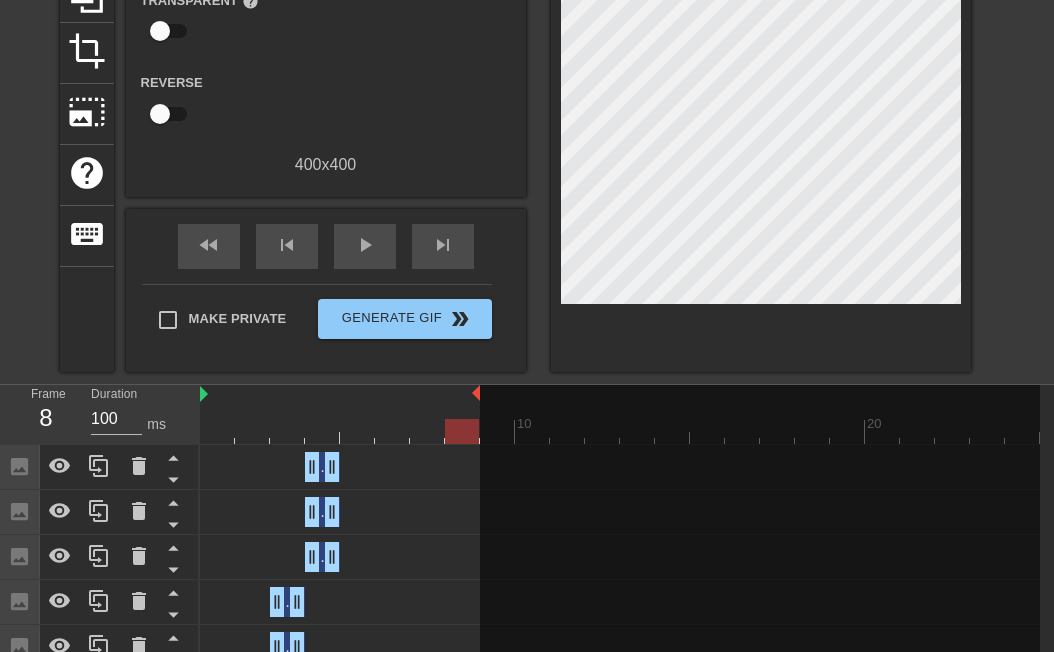 drag, startPoint x: 512, startPoint y: 392, endPoint x: 484, endPoint y: 397, distance: 28.442924 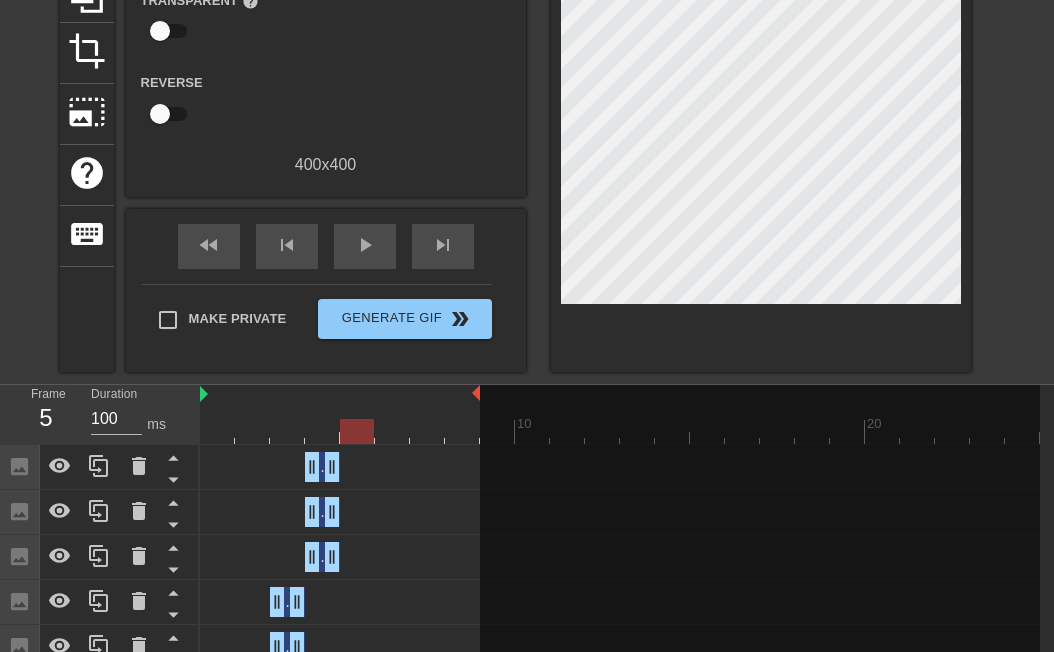 drag, startPoint x: 468, startPoint y: 435, endPoint x: 352, endPoint y: 439, distance: 116.06895 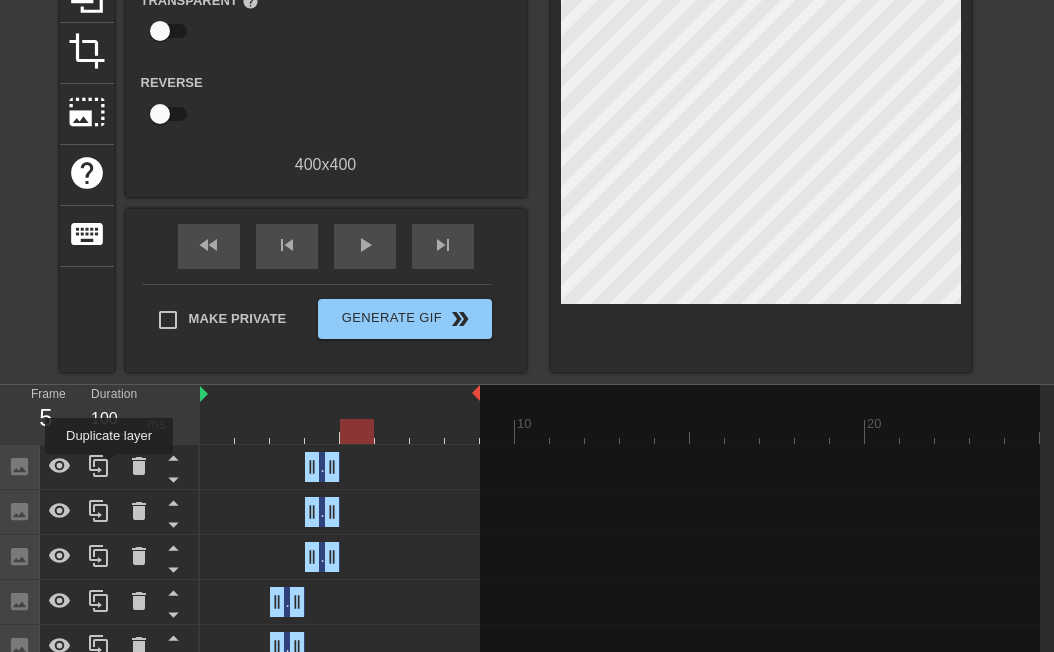 click 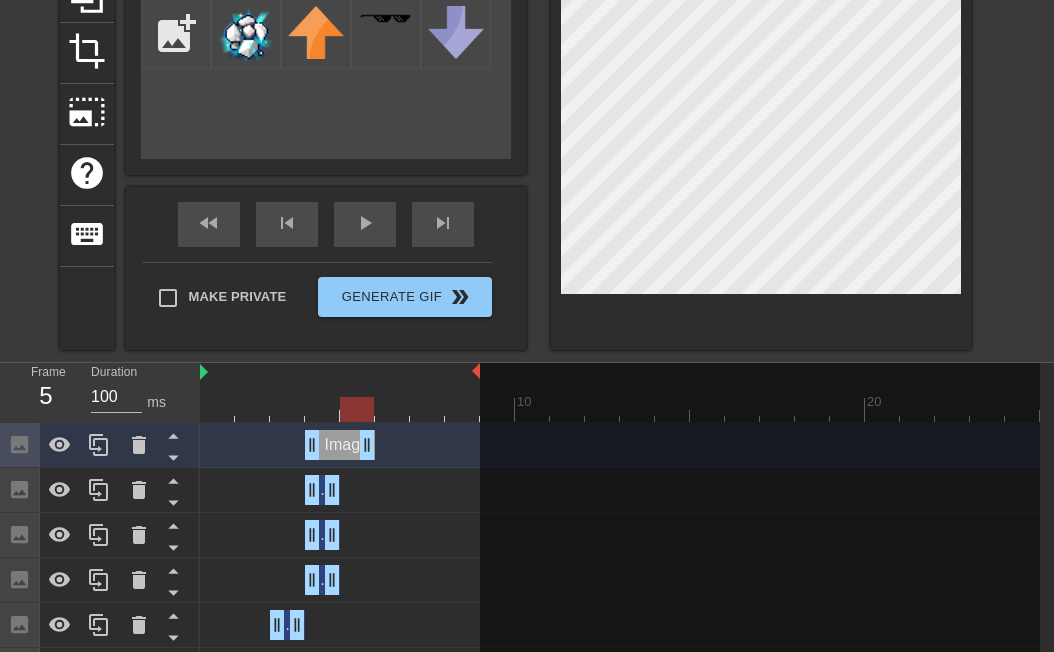 drag, startPoint x: 337, startPoint y: 442, endPoint x: 372, endPoint y: 442, distance: 35 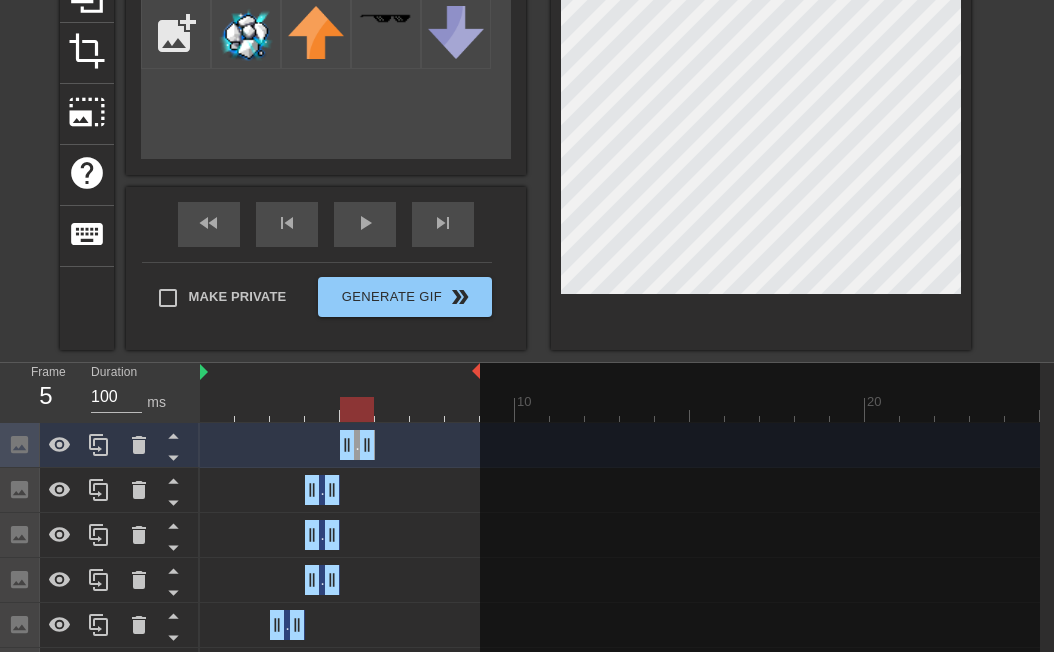 drag, startPoint x: 317, startPoint y: 450, endPoint x: 347, endPoint y: 448, distance: 30.066593 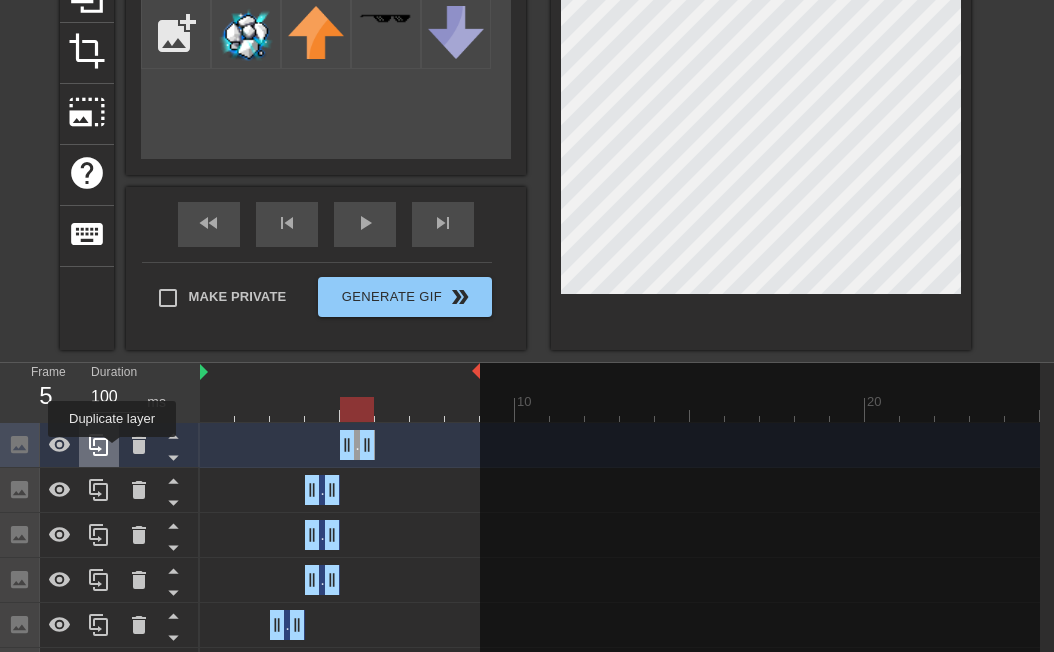 click 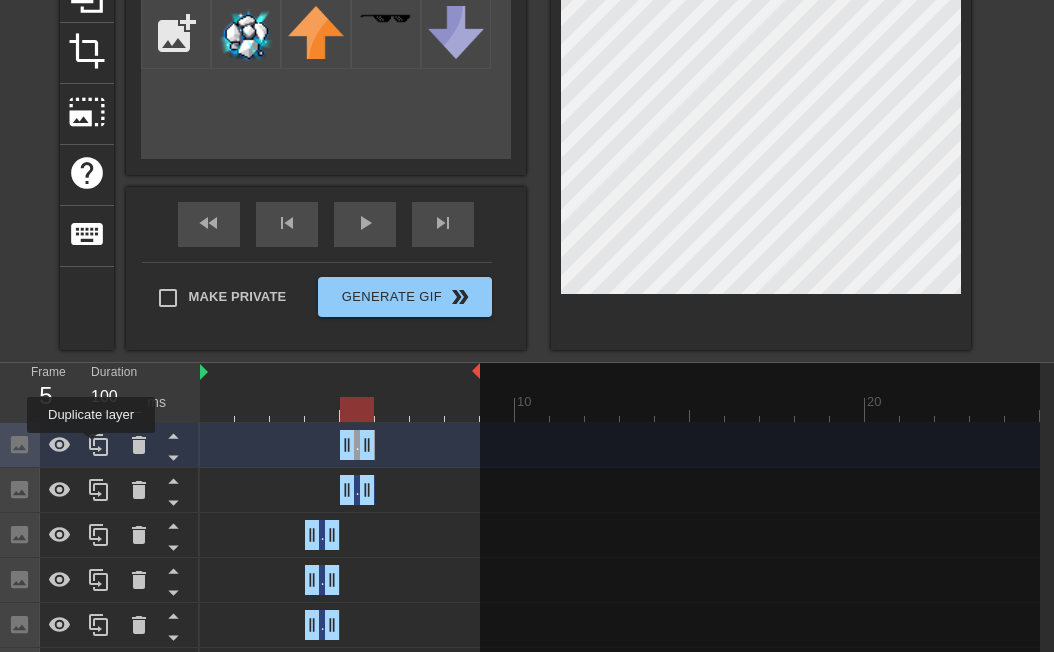 drag, startPoint x: 91, startPoint y: 447, endPoint x: 102, endPoint y: 447, distance: 11 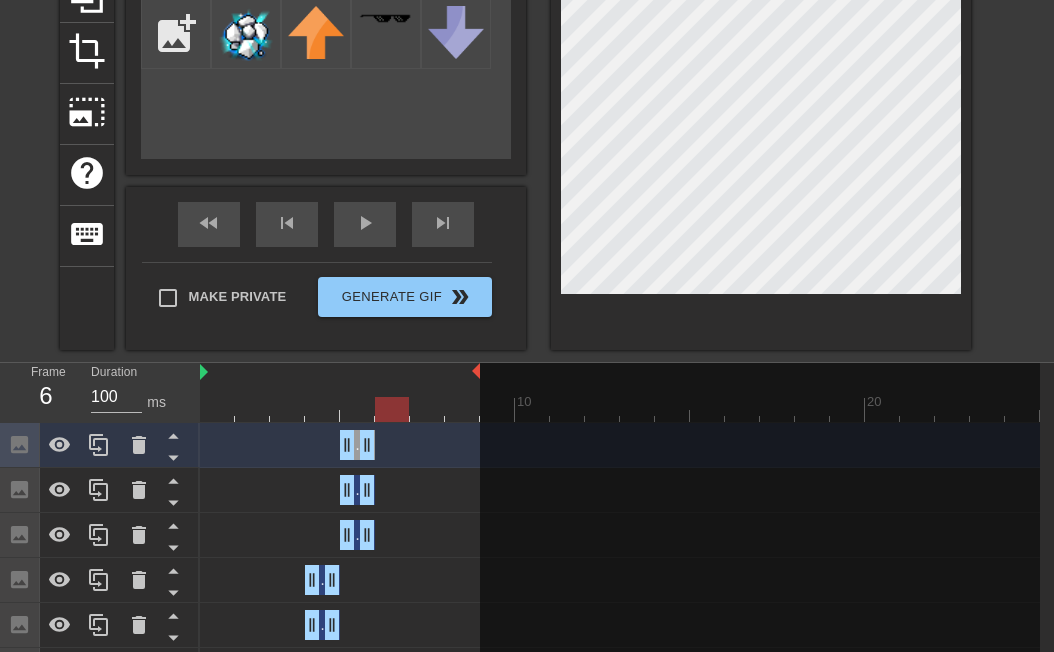 drag, startPoint x: 355, startPoint y: 410, endPoint x: 388, endPoint y: 419, distance: 34.20526 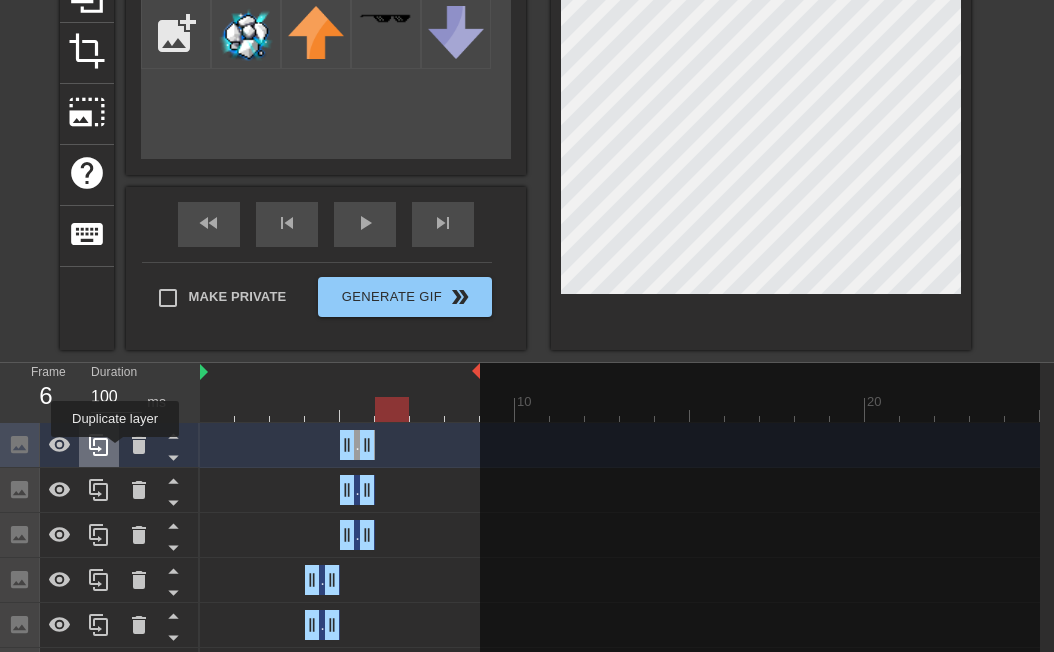 click at bounding box center (99, 445) 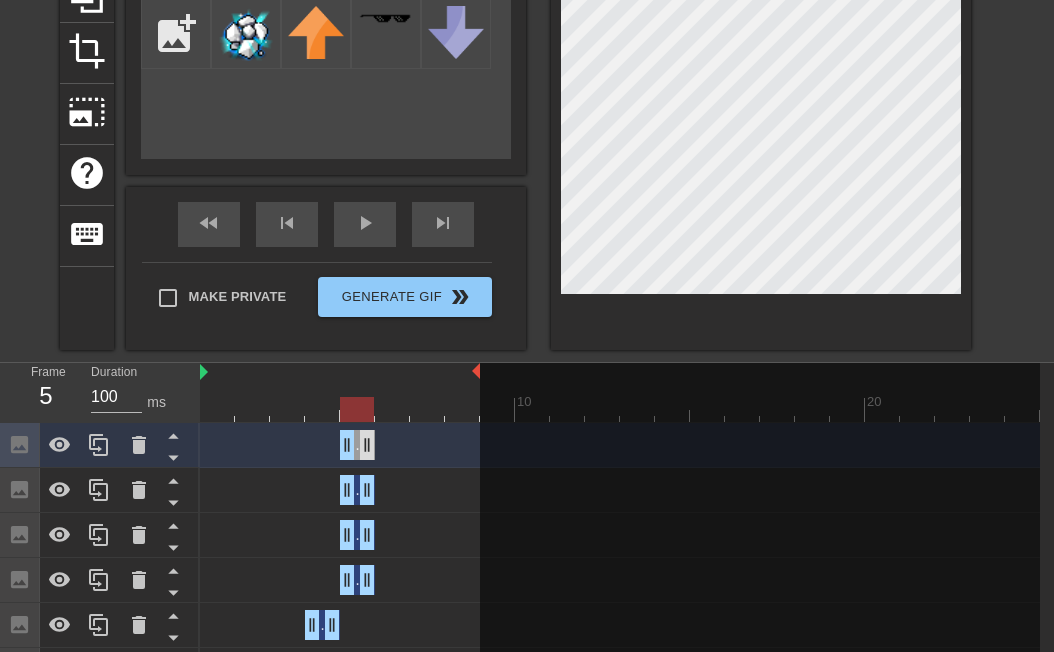 drag, startPoint x: 367, startPoint y: 439, endPoint x: 408, endPoint y: 443, distance: 41.19466 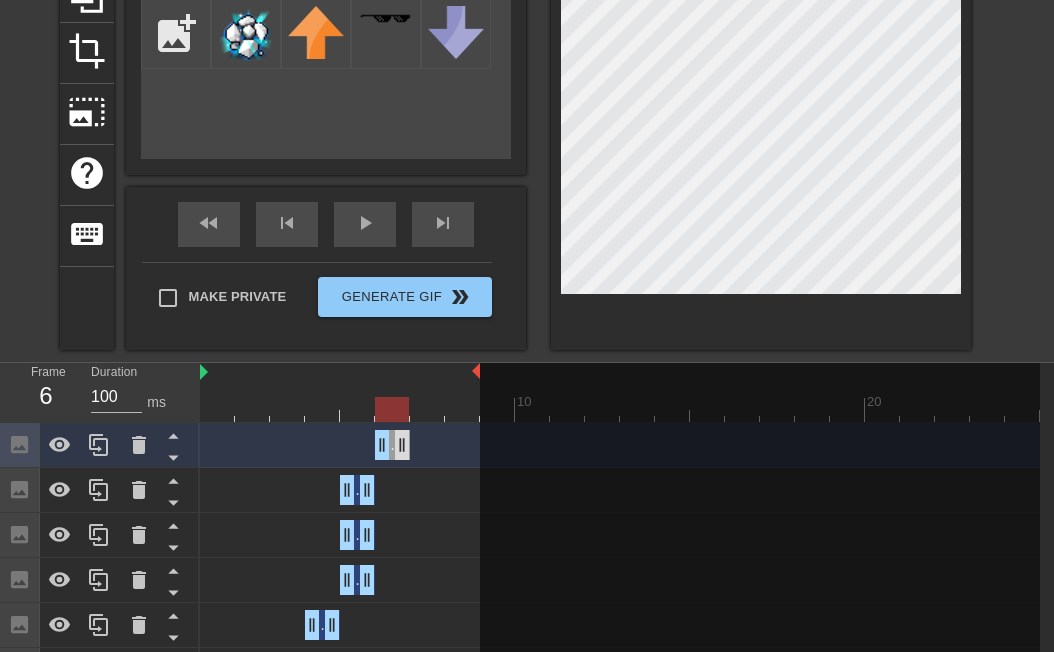 drag, startPoint x: 351, startPoint y: 452, endPoint x: 398, endPoint y: 452, distance: 47 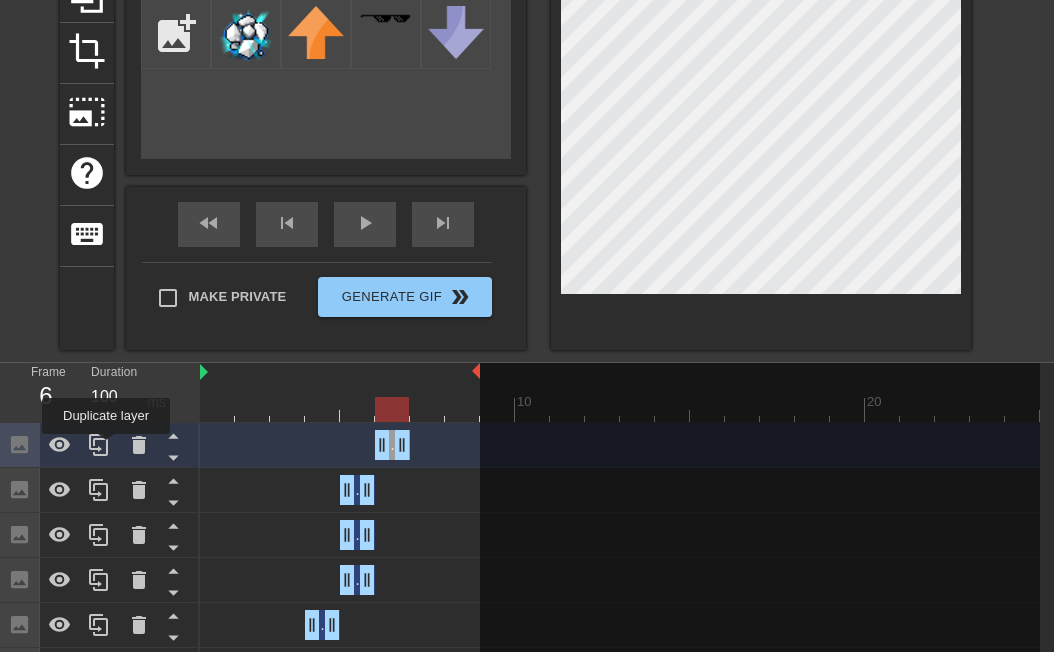 drag, startPoint x: 105, startPoint y: 448, endPoint x: 118, endPoint y: 445, distance: 13.341664 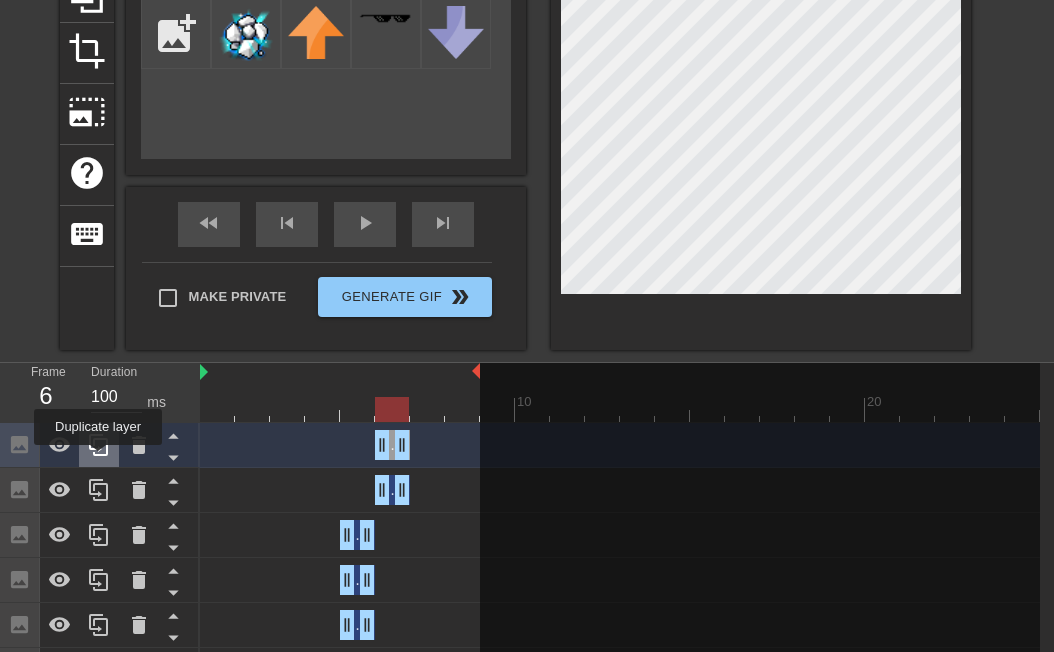 click 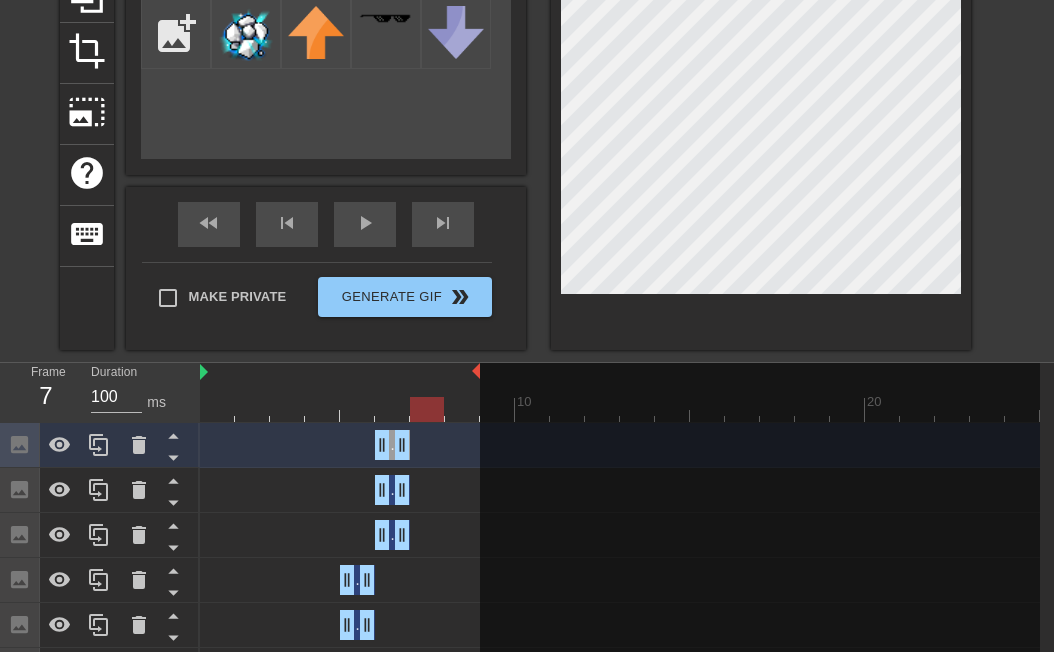 drag, startPoint x: 394, startPoint y: 409, endPoint x: 439, endPoint y: 418, distance: 45.891174 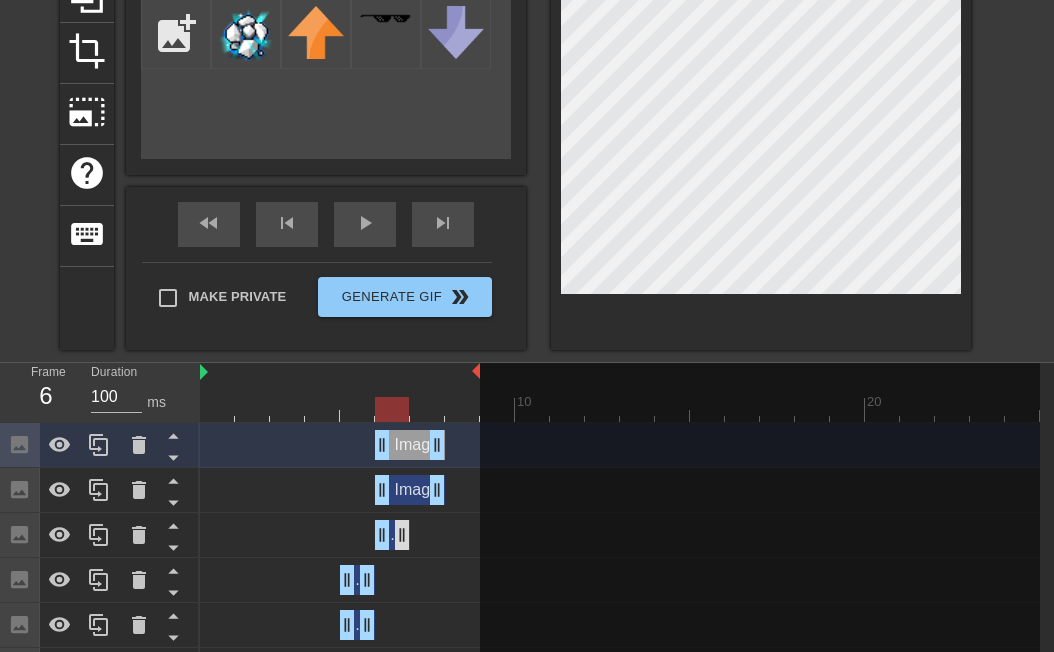 drag, startPoint x: 413, startPoint y: 543, endPoint x: 432, endPoint y: 543, distance: 19 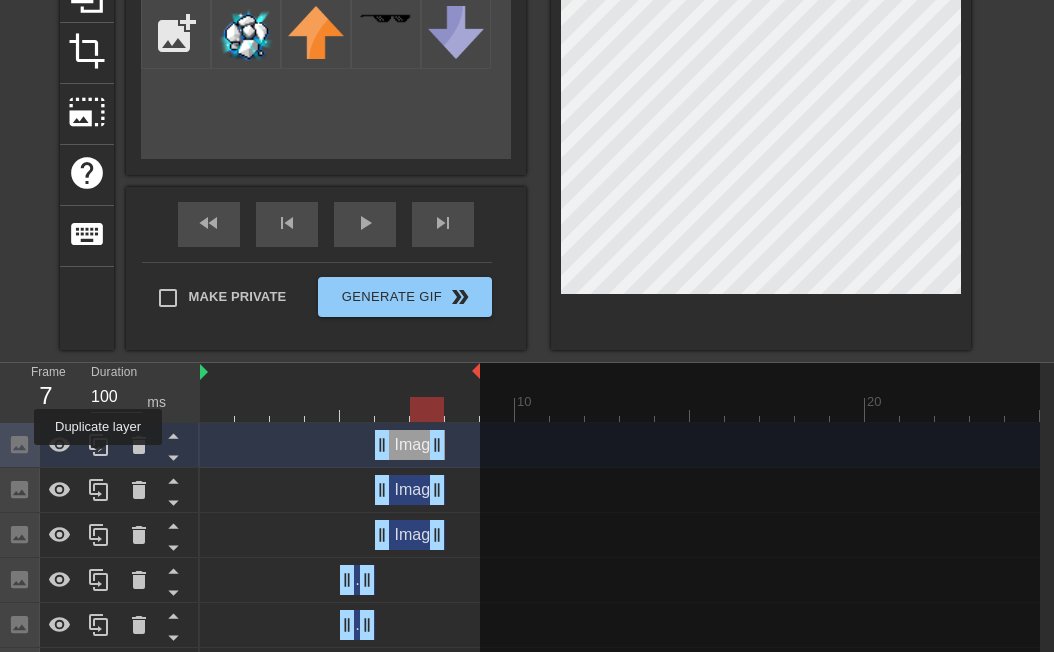 drag, startPoint x: 98, startPoint y: 459, endPoint x: 165, endPoint y: 456, distance: 67.06713 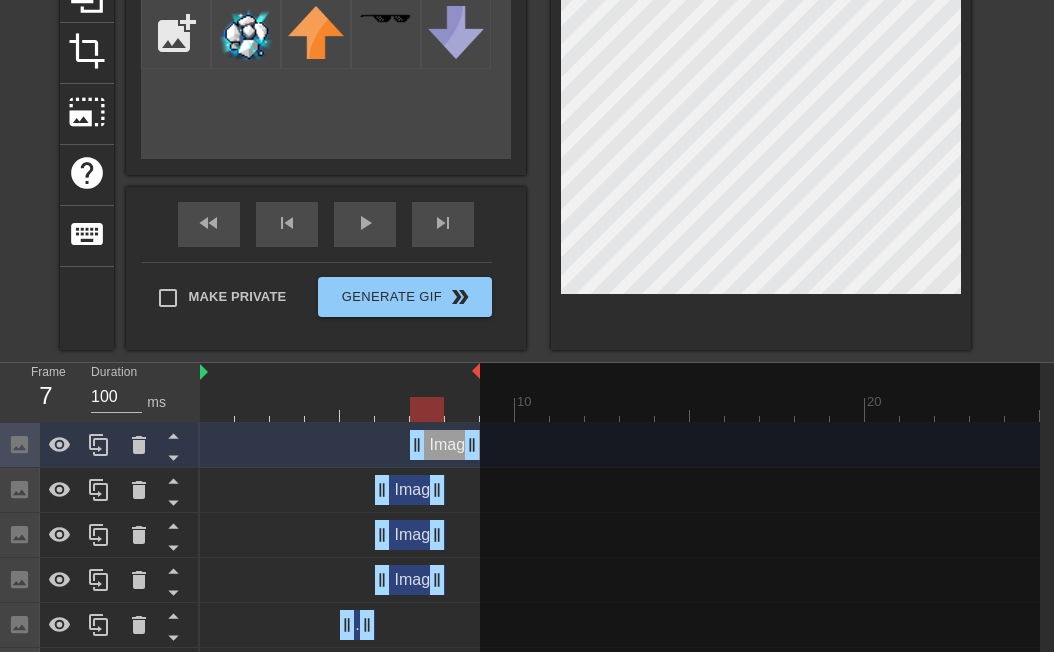 drag, startPoint x: 417, startPoint y: 443, endPoint x: 446, endPoint y: 445, distance: 29.068884 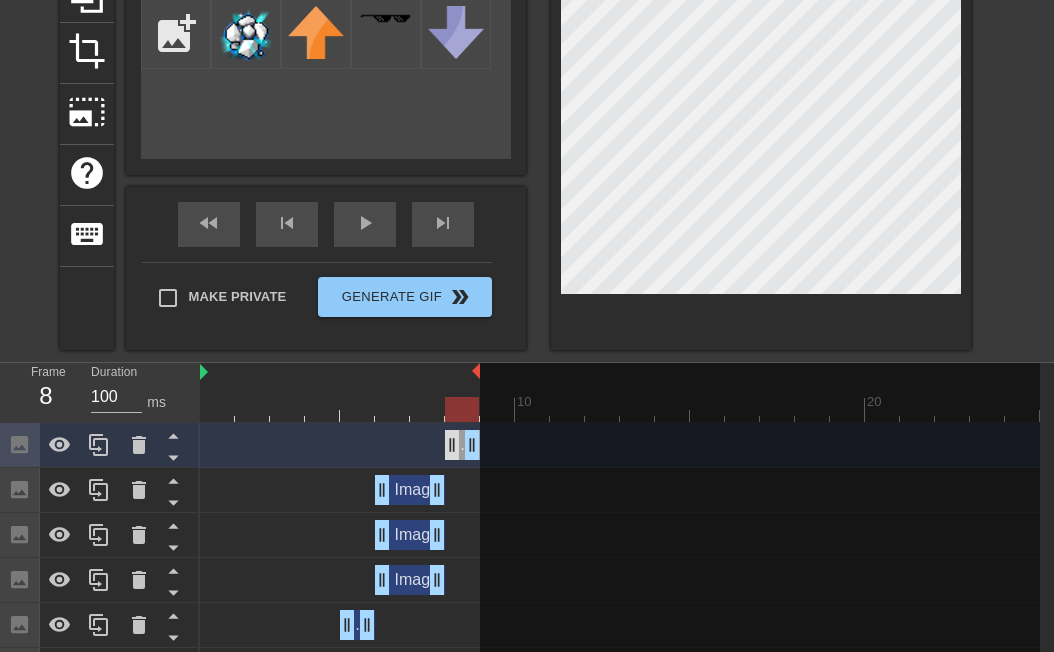 drag, startPoint x: 419, startPoint y: 452, endPoint x: 448, endPoint y: 451, distance: 29.017237 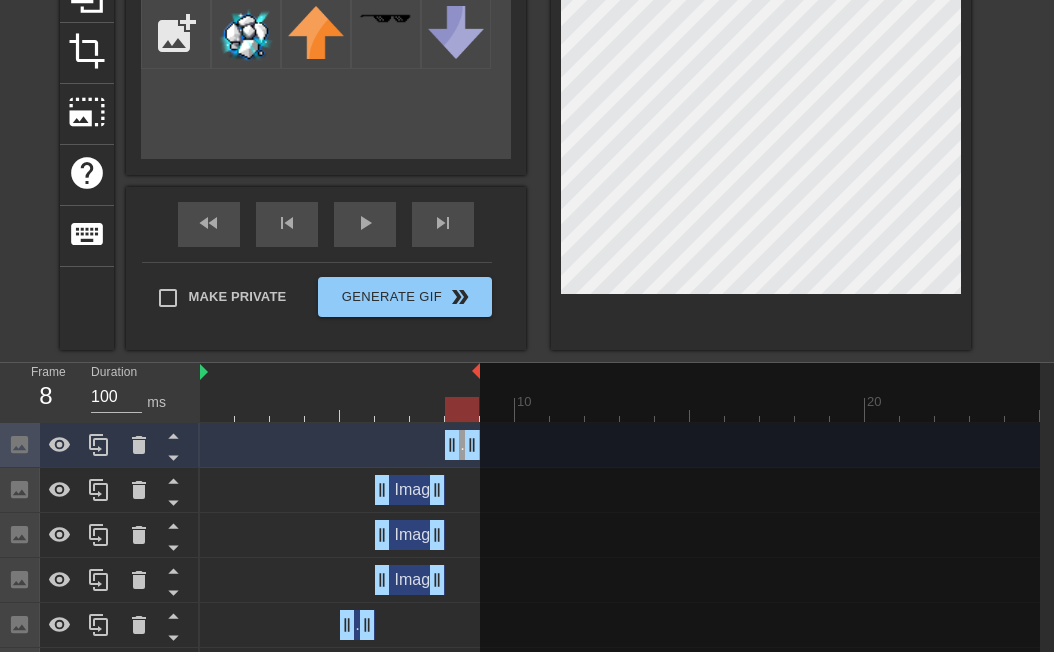 click at bounding box center [462, 409] 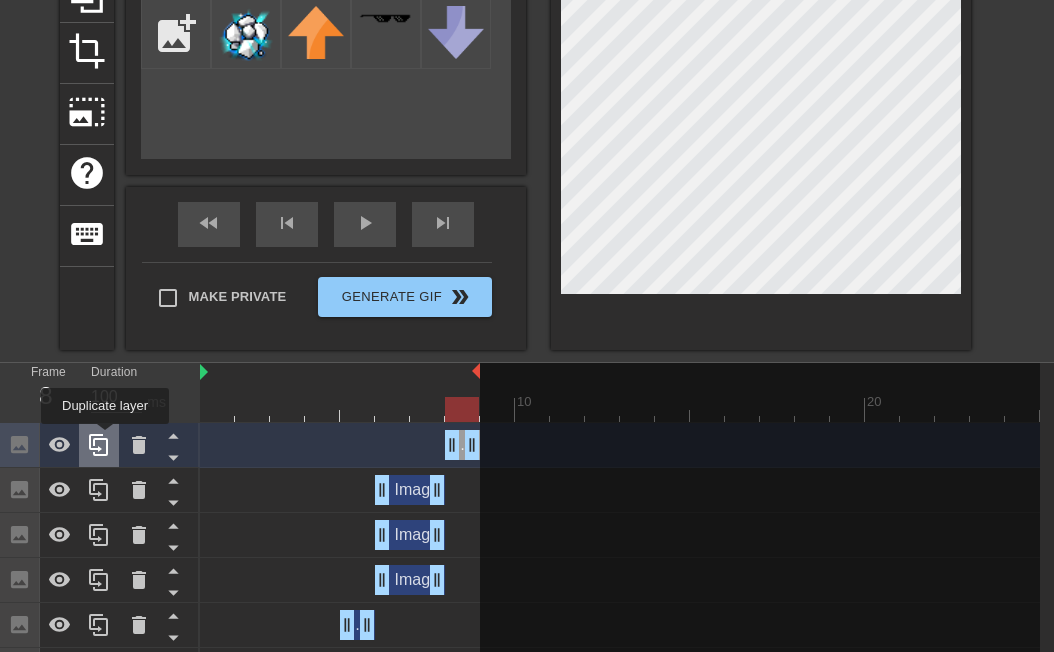 click 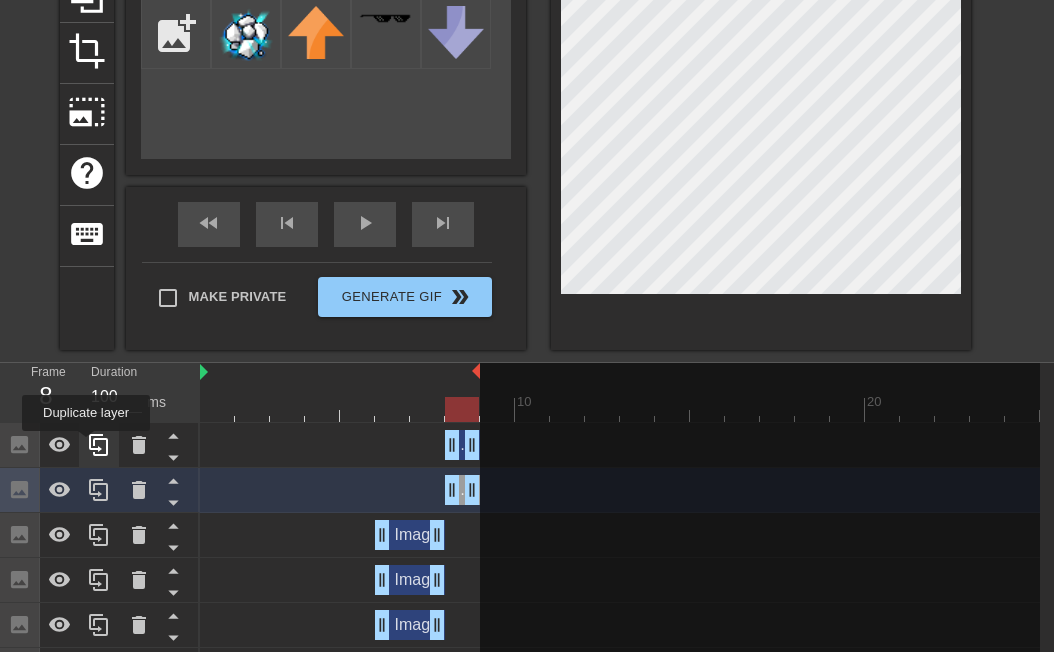 click 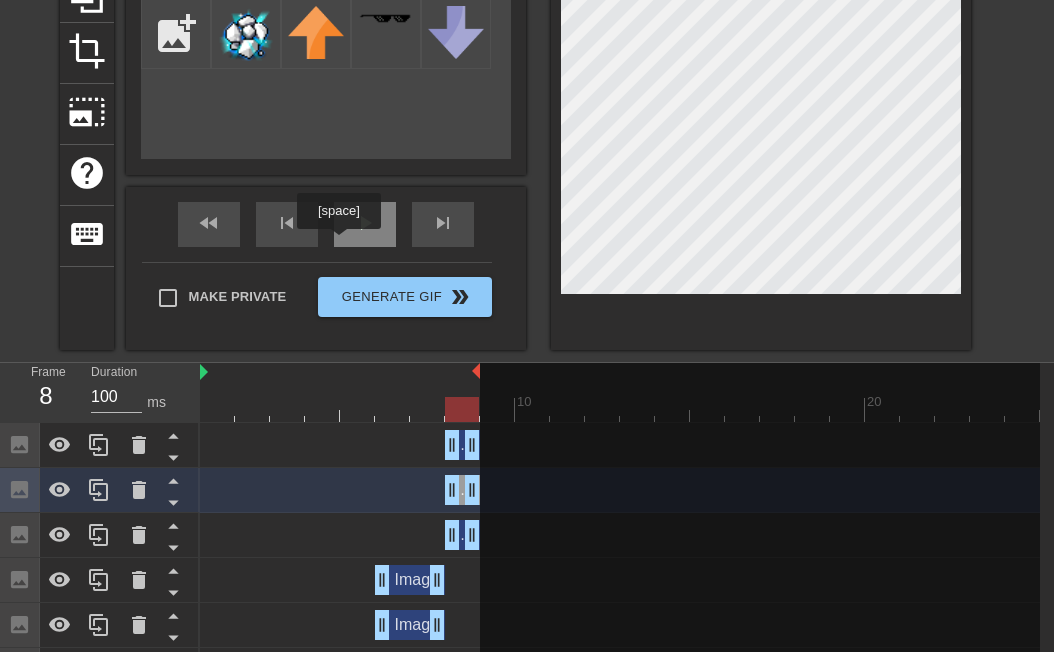click on "play_arrow" at bounding box center [365, 224] 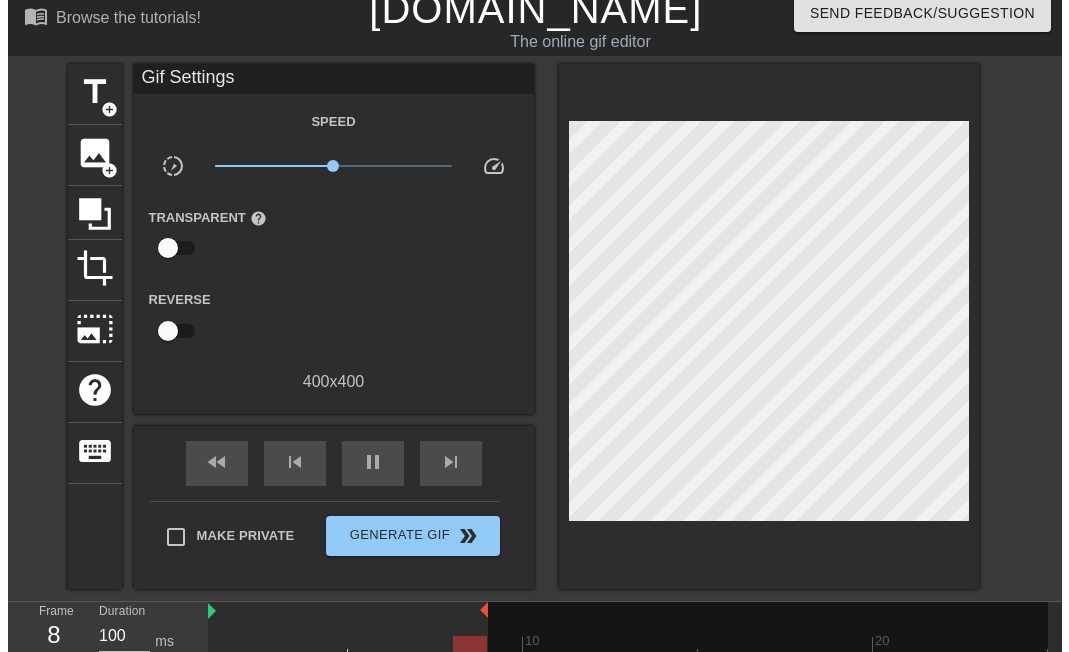 scroll, scrollTop: 0, scrollLeft: 0, axis: both 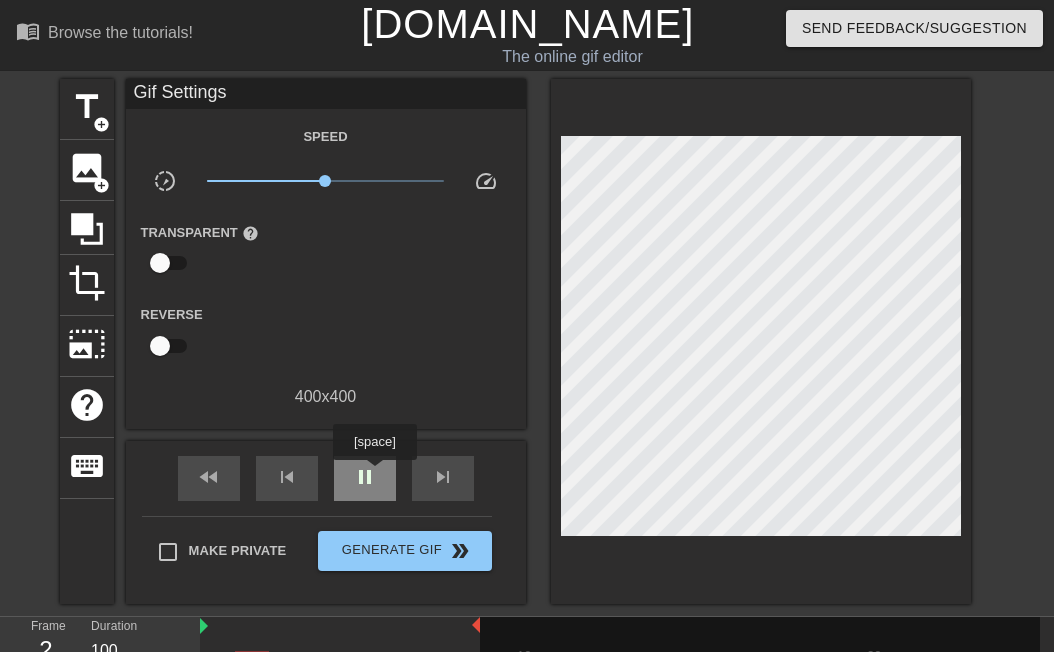 click on "pause" at bounding box center (365, 477) 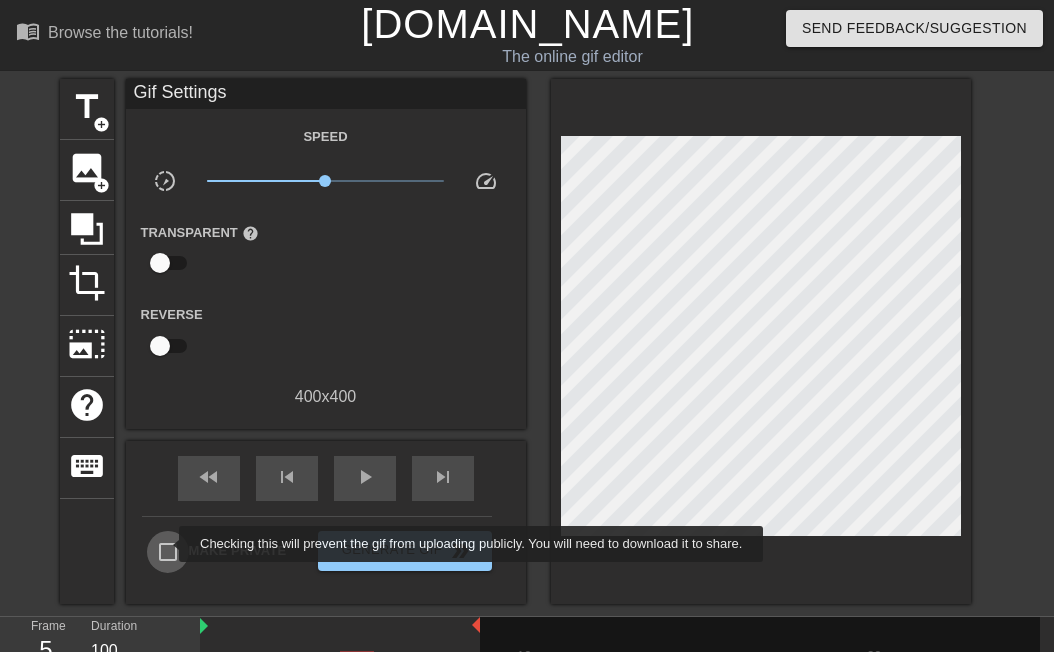 click on "Make Private" at bounding box center [168, 552] 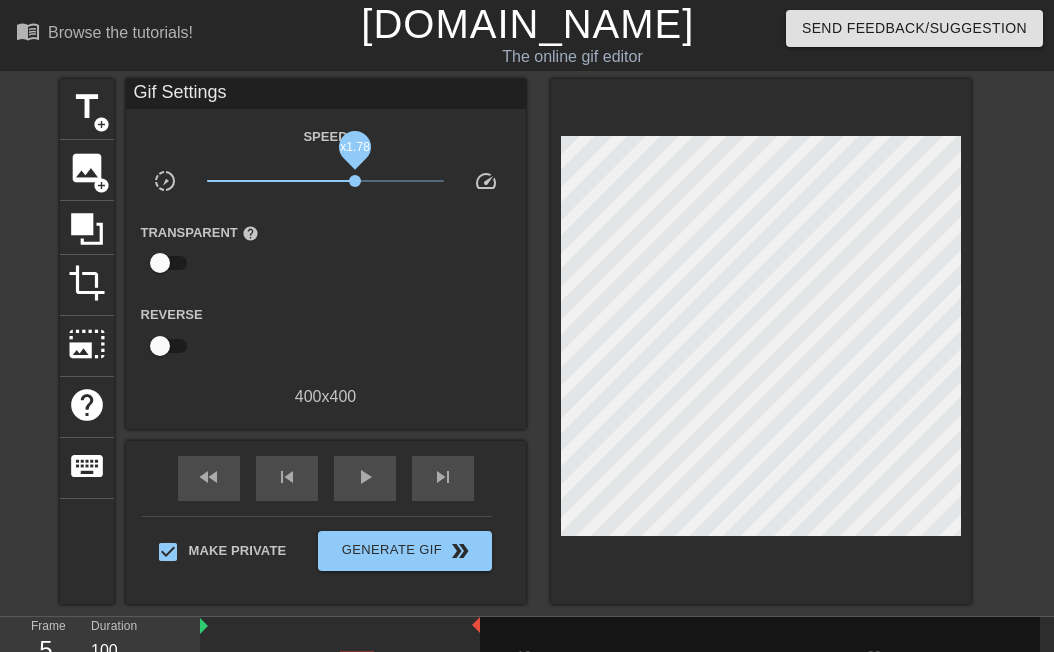 drag, startPoint x: 329, startPoint y: 178, endPoint x: 355, endPoint y: 183, distance: 26.476404 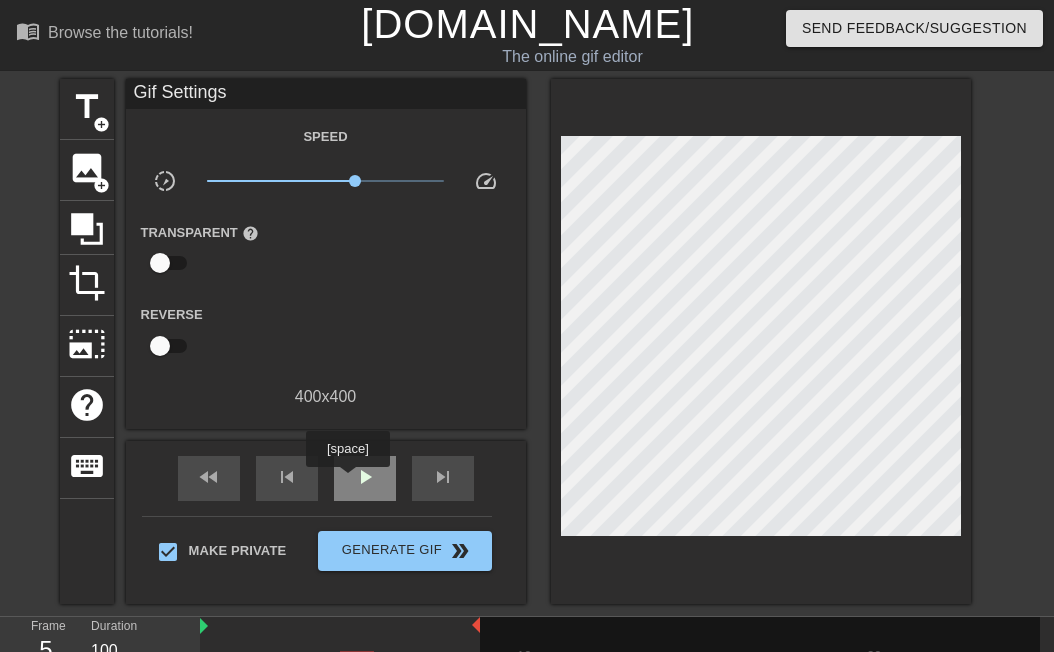 click on "play_arrow" at bounding box center [365, 478] 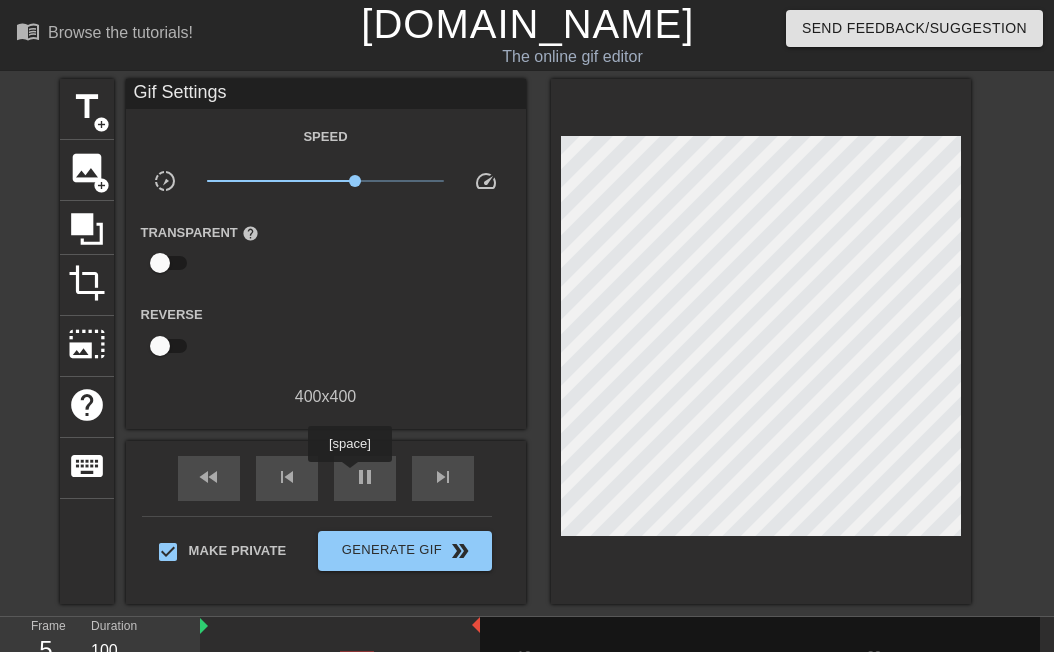 drag, startPoint x: 349, startPoint y: 476, endPoint x: 355, endPoint y: 389, distance: 87.20665 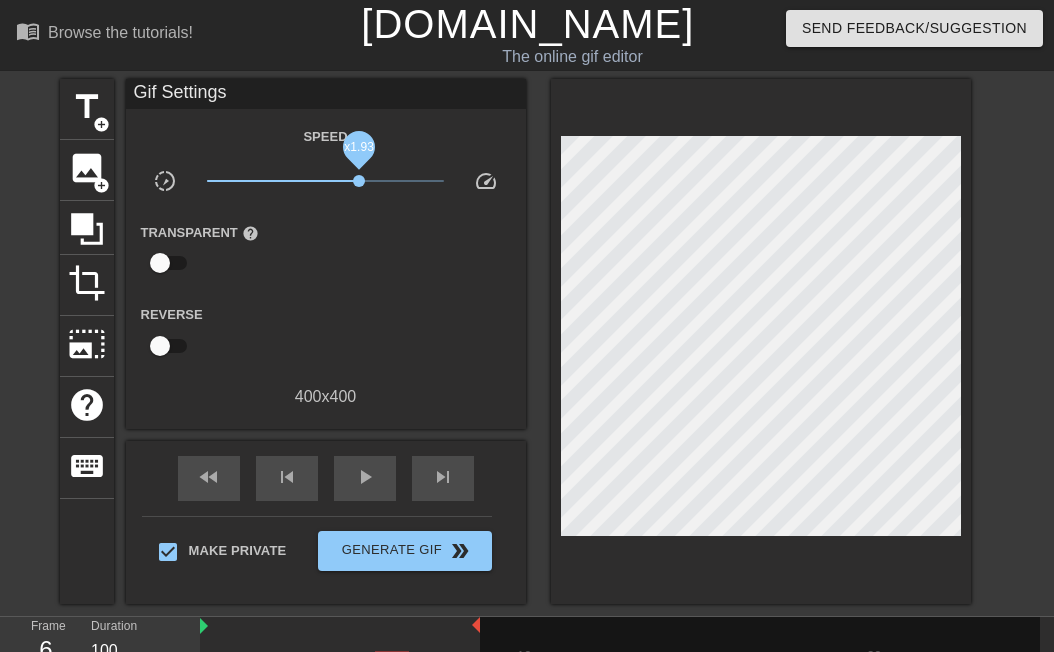 click on "x1.93" at bounding box center (359, 181) 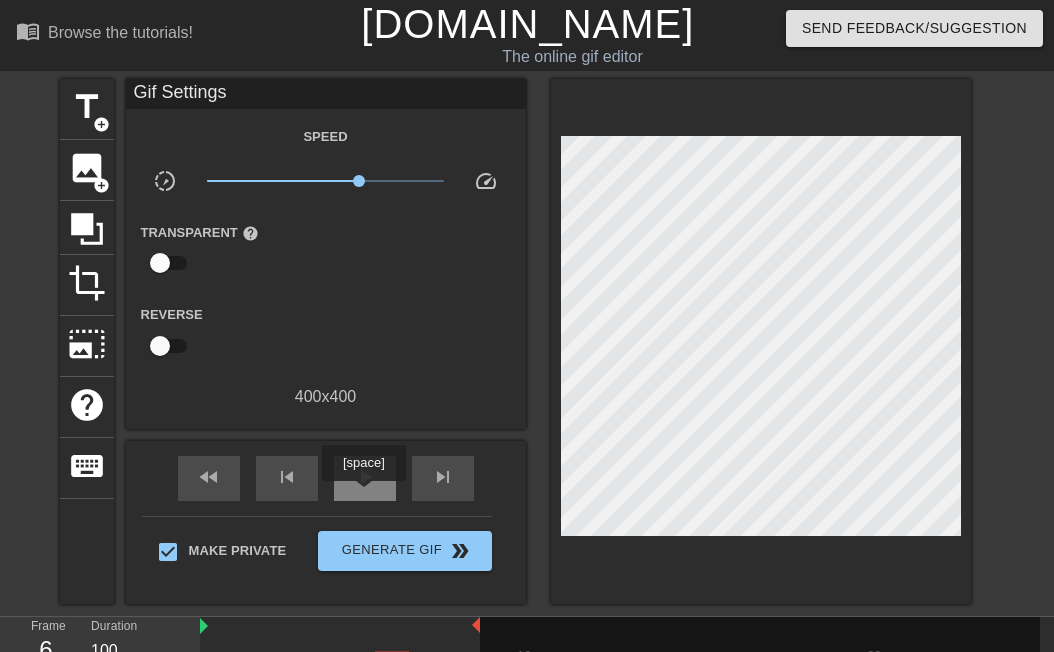 click on "play_arrow" at bounding box center [365, 477] 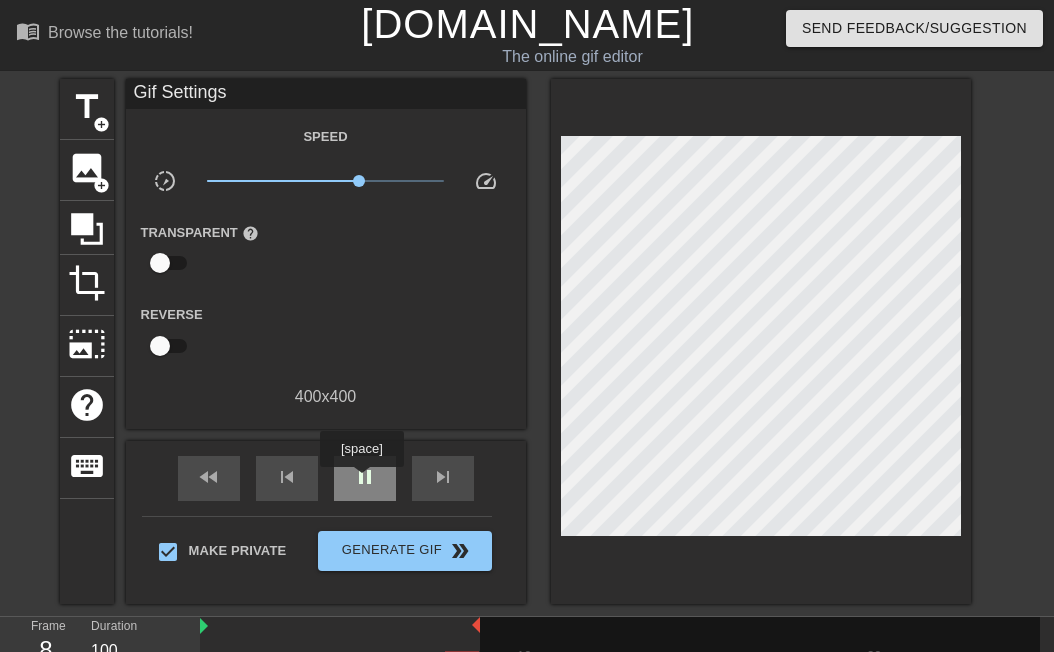 click on "pause" at bounding box center (365, 477) 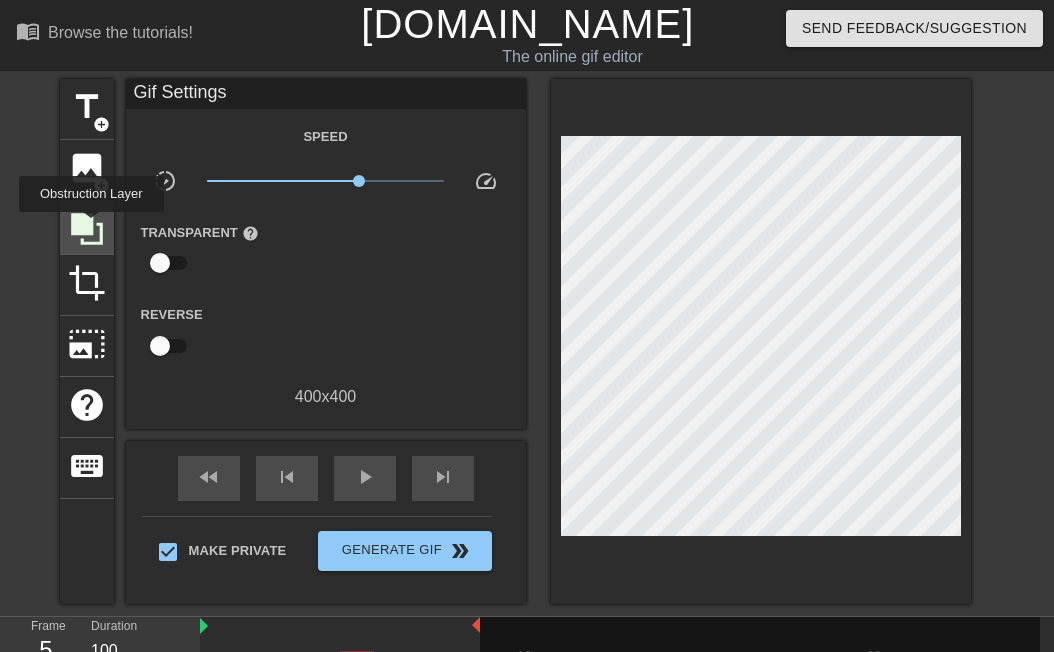 click 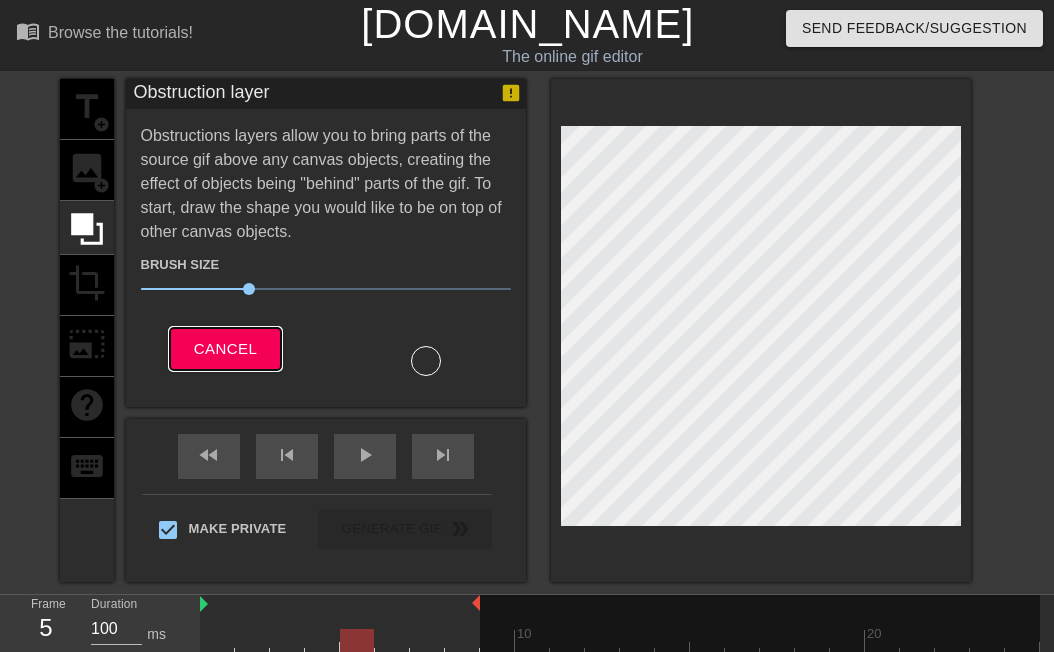 click on "Cancel" at bounding box center [225, 349] 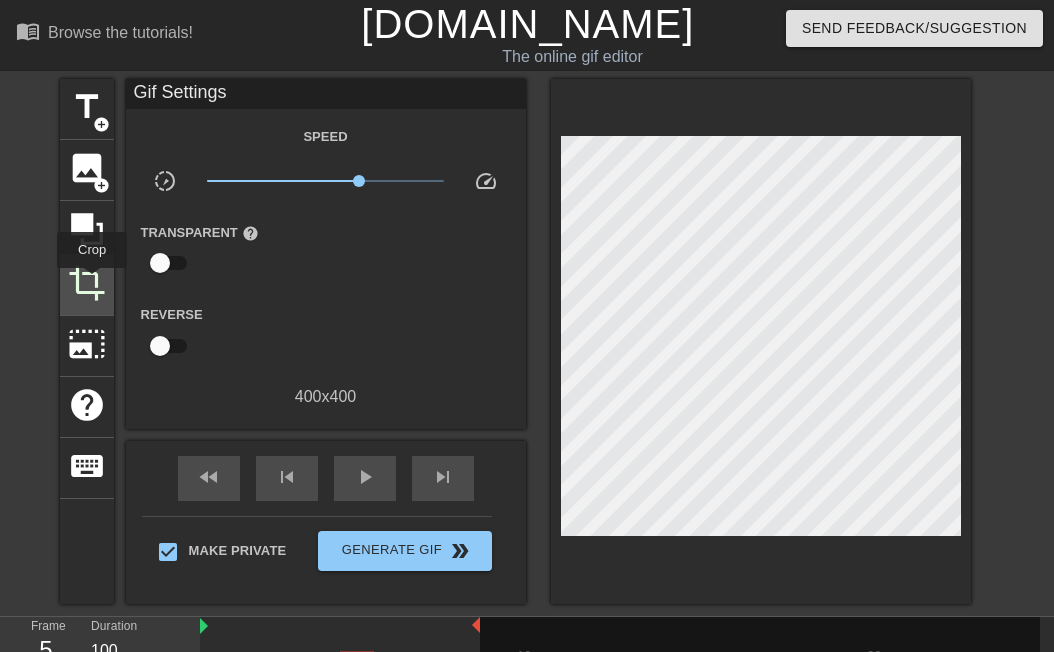 click on "crop" at bounding box center [87, 283] 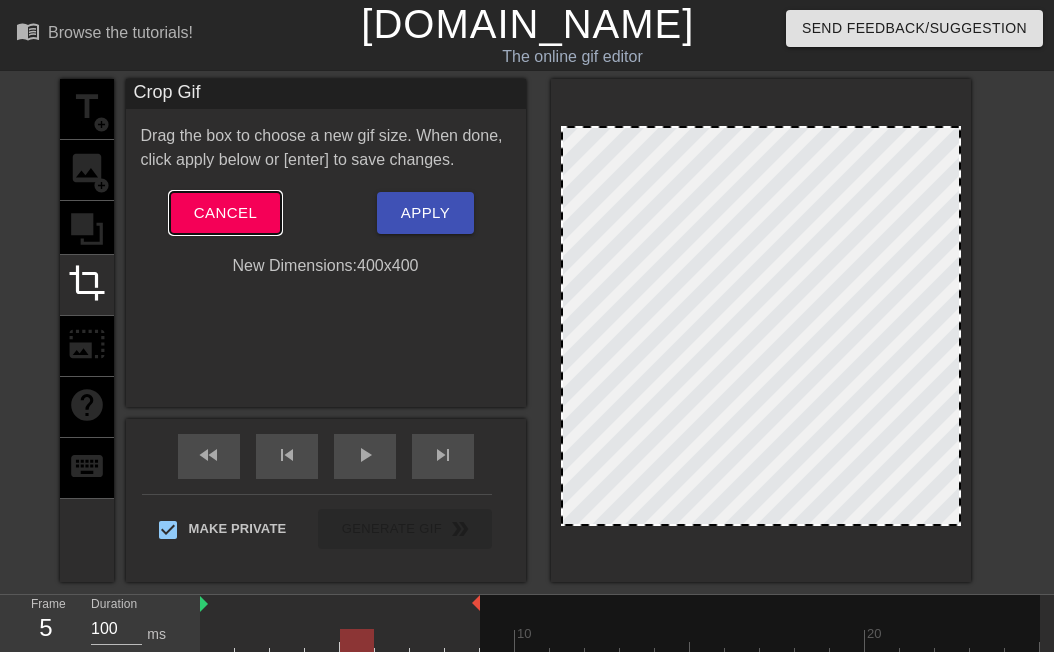 click on "Cancel" at bounding box center (225, 213) 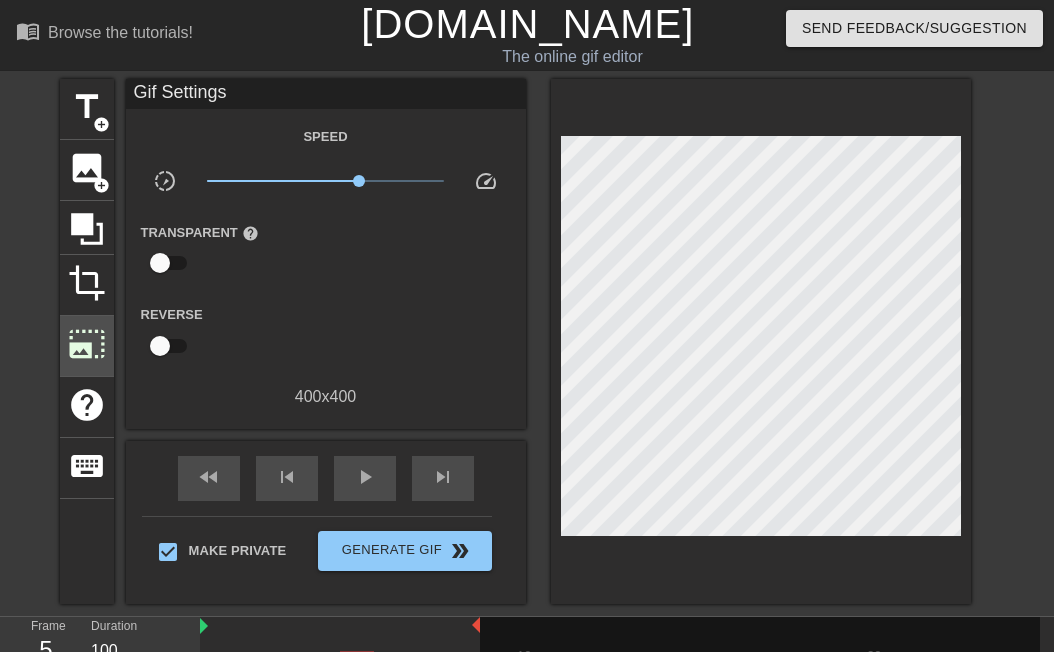 click on "photo_size_select_large" at bounding box center [87, 344] 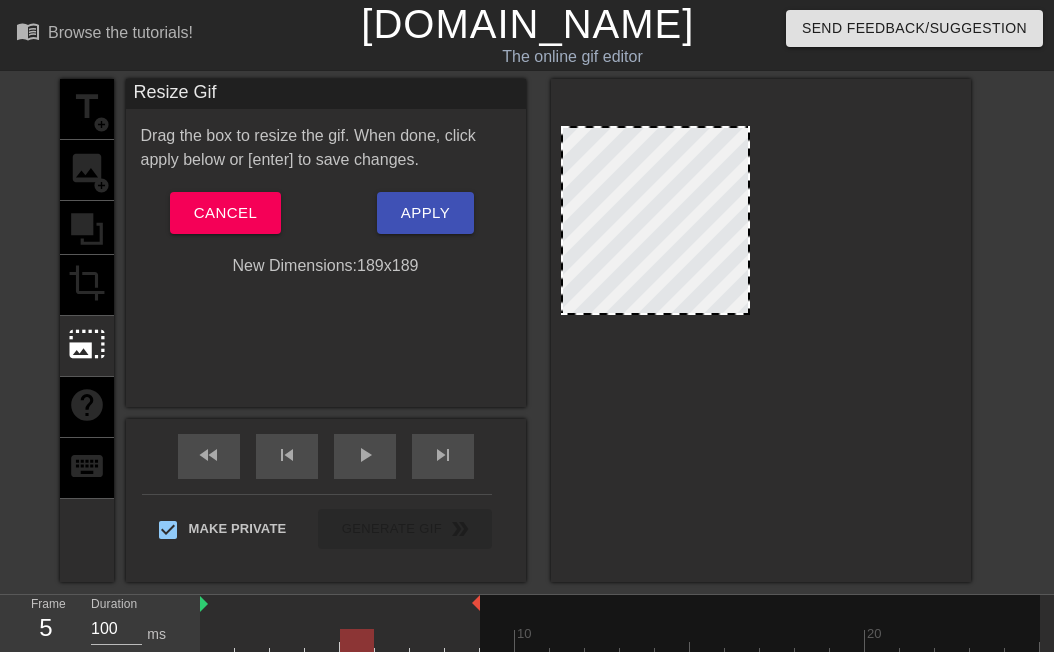 click at bounding box center (761, 326) 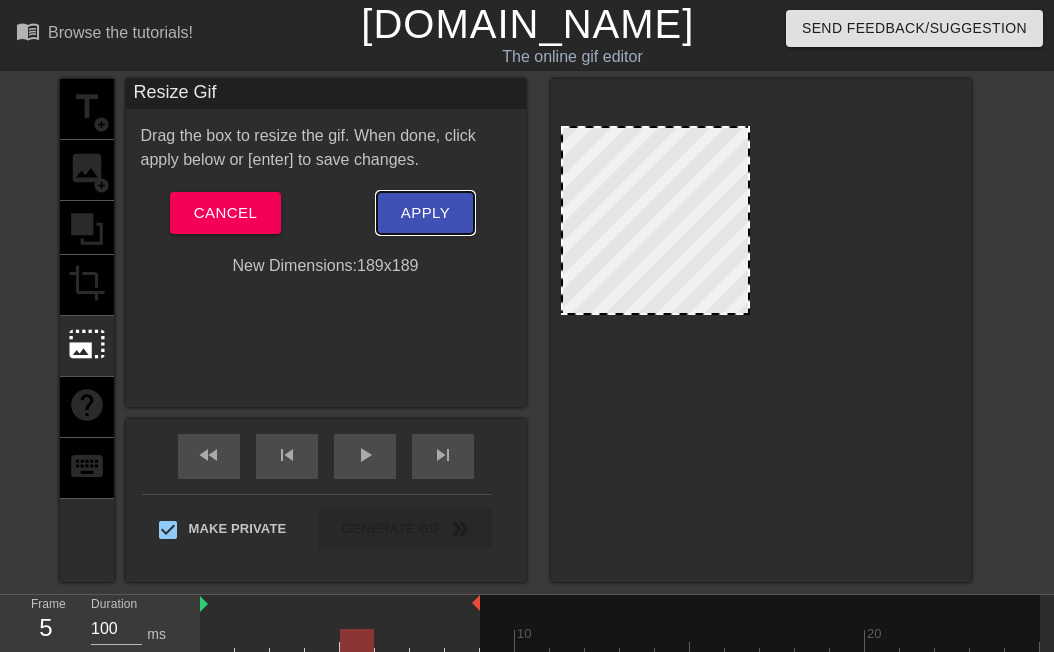 click on "Apply" at bounding box center [425, 213] 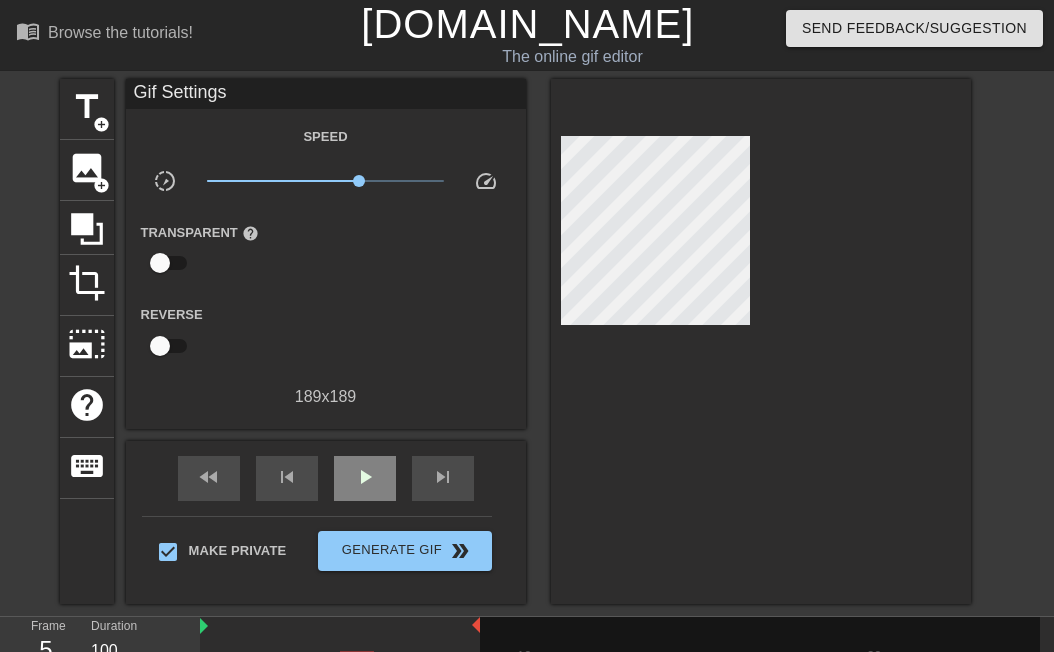 click on "play_arrow" at bounding box center (365, 477) 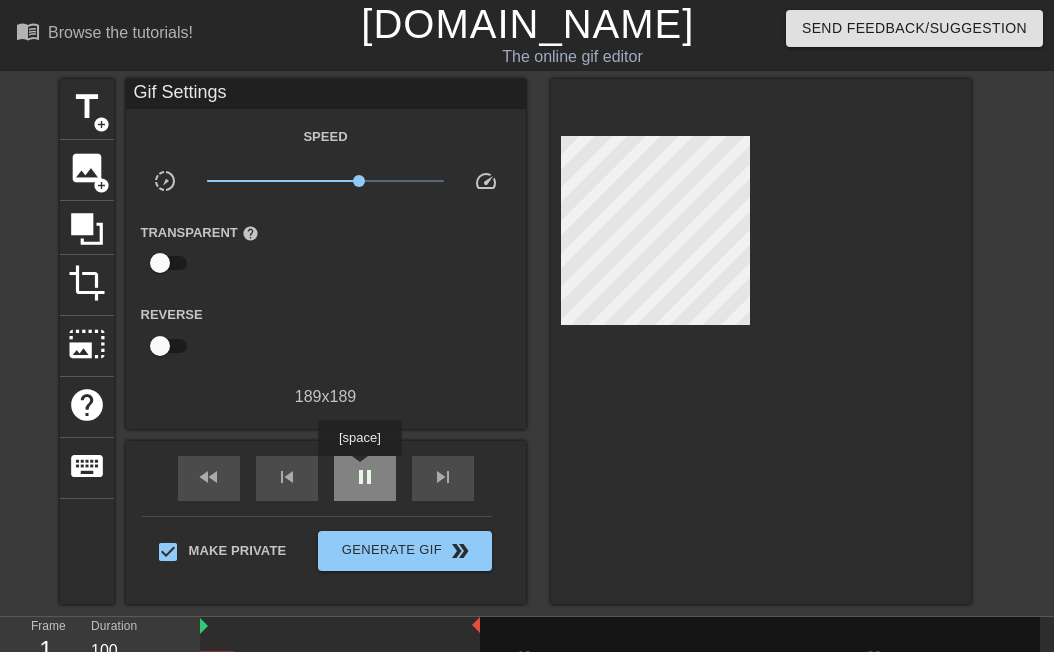 click on "pause" at bounding box center (365, 477) 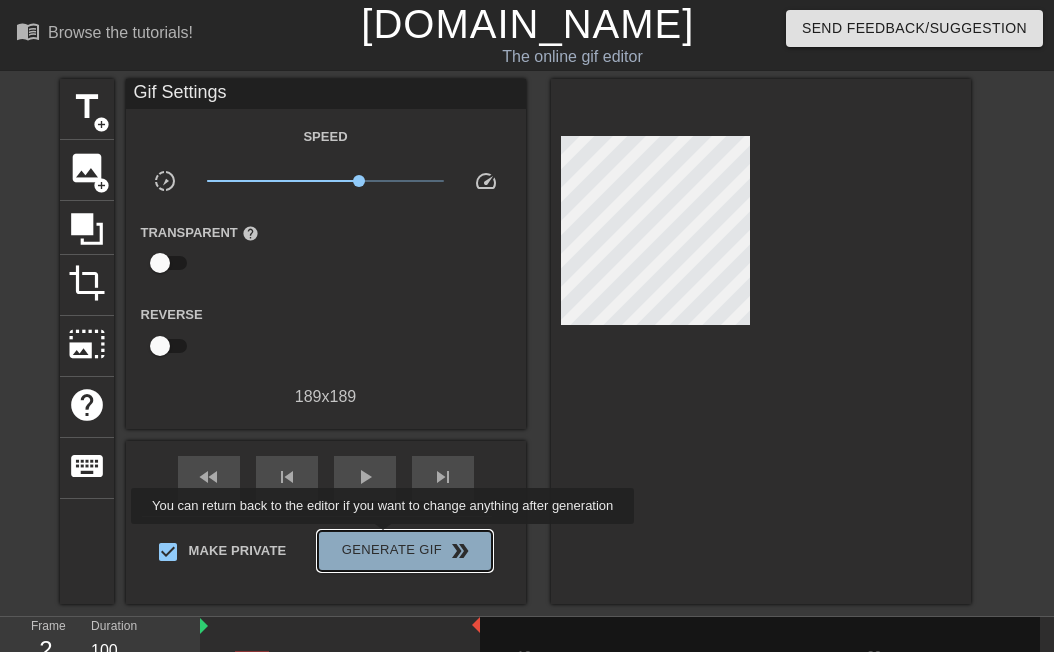 click on "Generate Gif double_arrow" at bounding box center [404, 551] 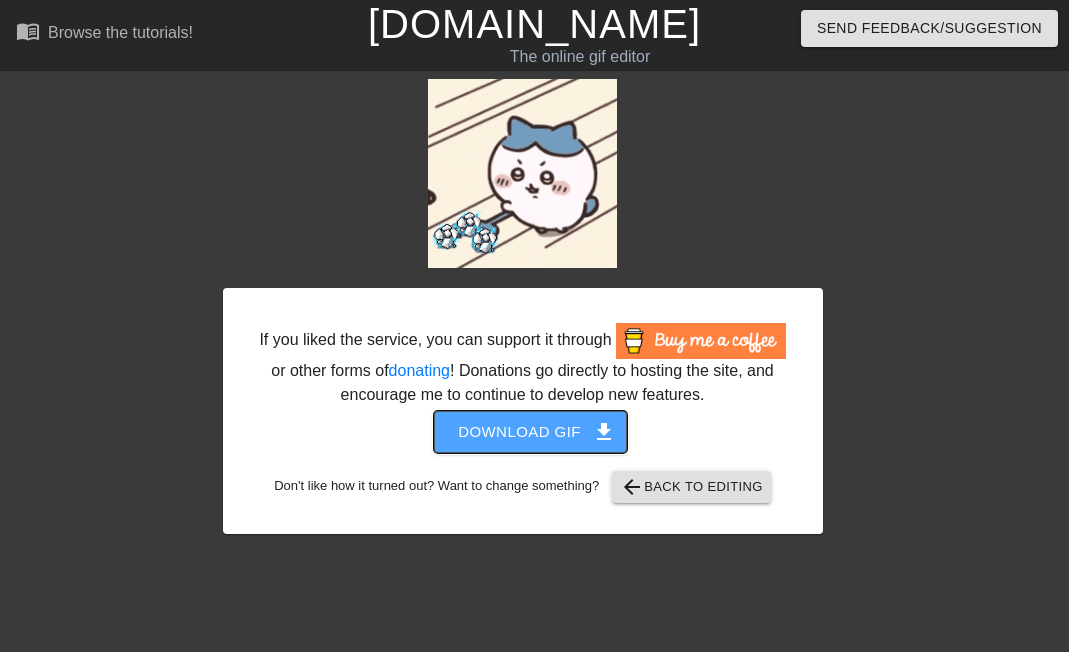click on "Download gif get_app" at bounding box center [530, 432] 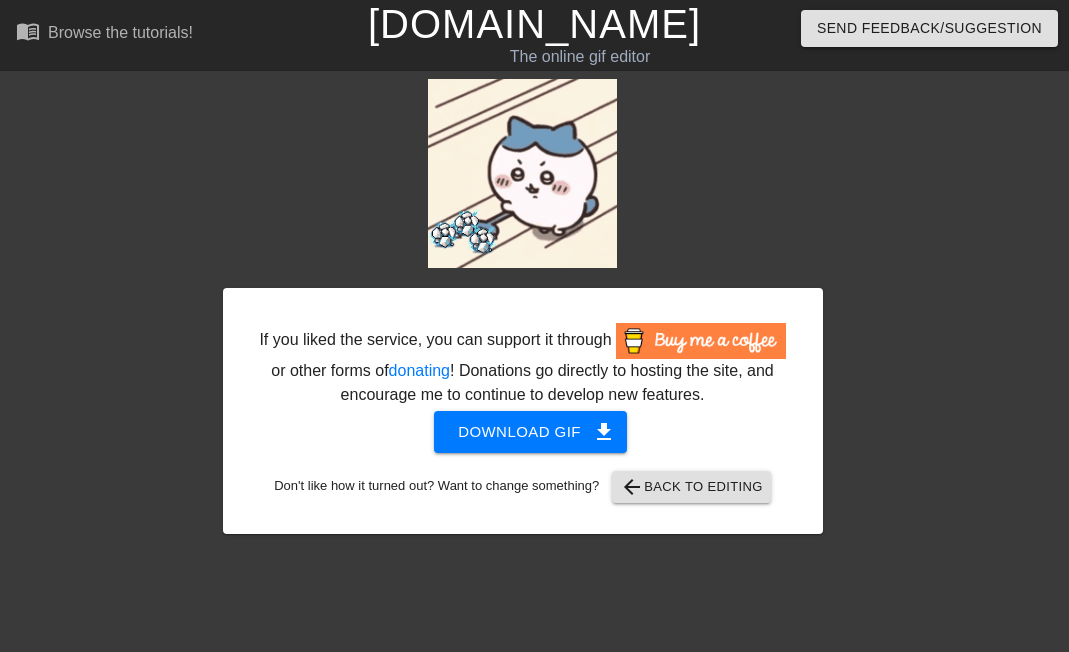 click on "menu_book Browse the tutorials! [DOMAIN_NAME] The online gif editor Send Feedback/Suggestion     If you liked the service, you can support it through  or other forms of  donating ! Donations go directly to hosting the site, and encourage me to continue to develop new features. Download gif get_app Don't like how it turned out? Want to change something? arrow_back Back to Editing title add_circle image add_circle crop photo_size_select_large help keyboard fast_rewind skip_previous play_arrow skip_next Make Private Generate Gif double_arrow     You can return back to the editor if you want to change anything after generation" at bounding box center (534, 271) 